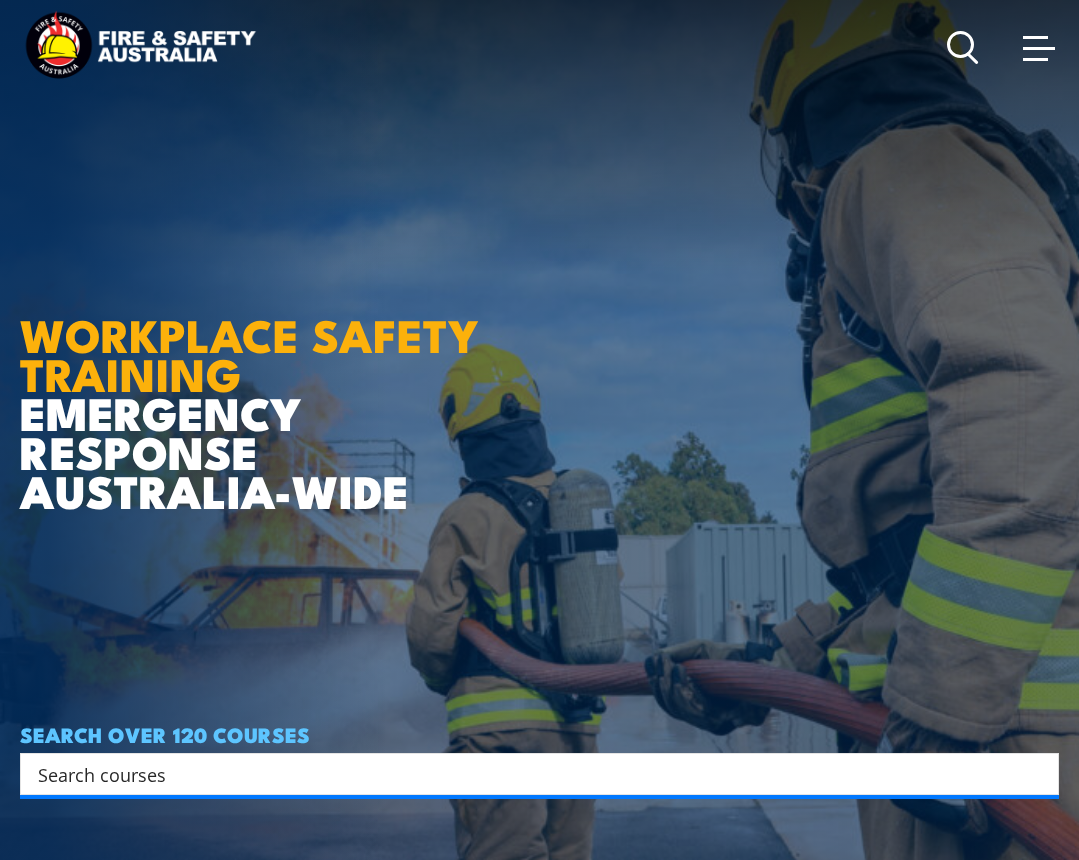 scroll, scrollTop: 0, scrollLeft: 0, axis: both 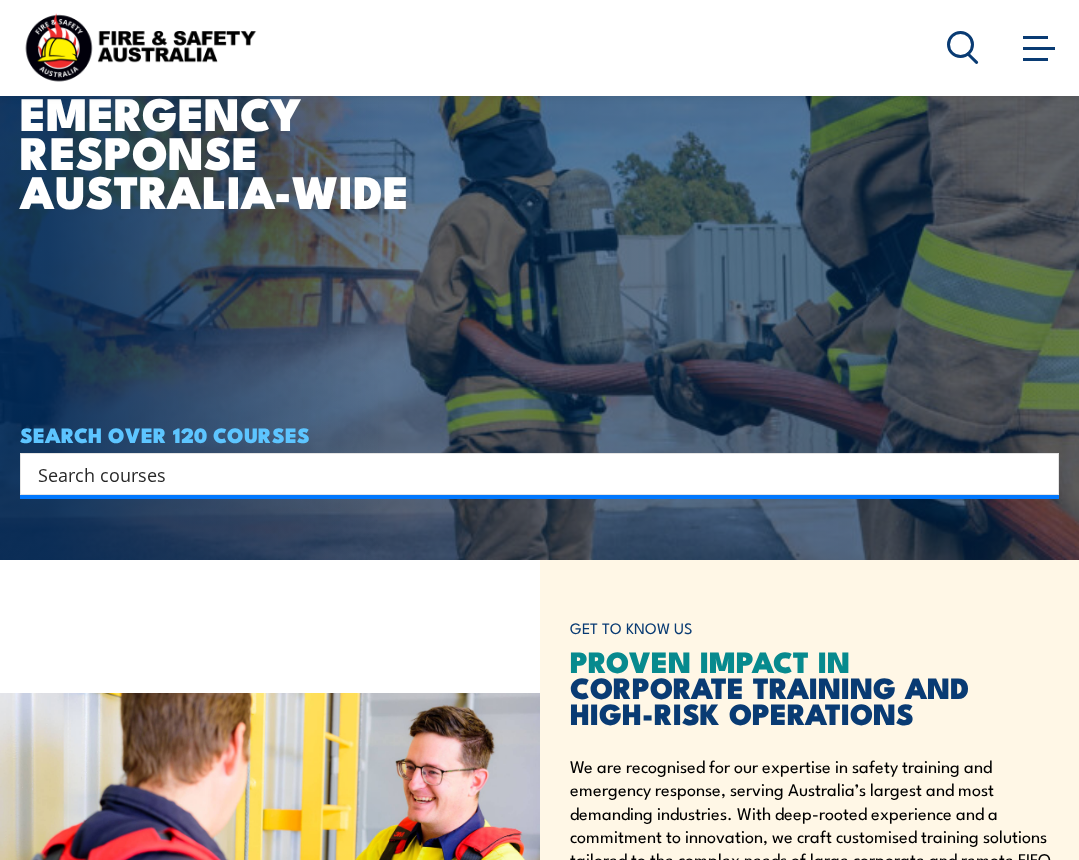 click at bounding box center [526, 474] 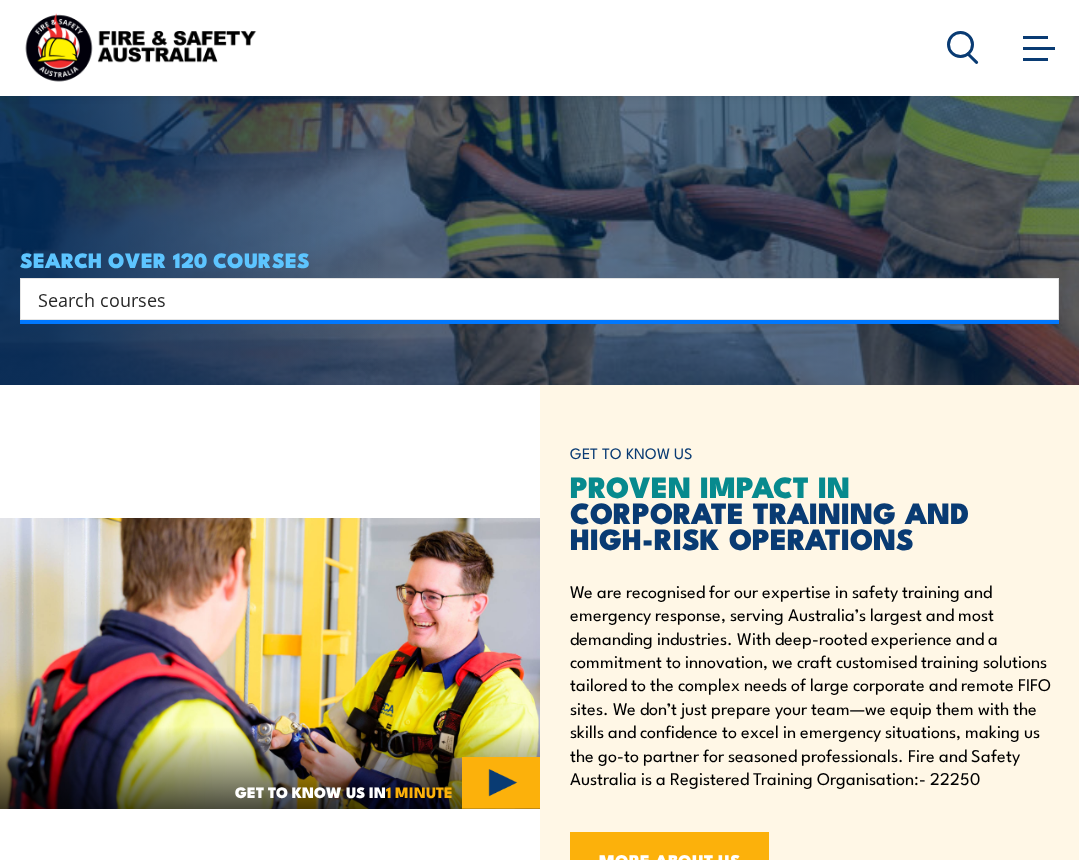 scroll, scrollTop: 300, scrollLeft: 0, axis: vertical 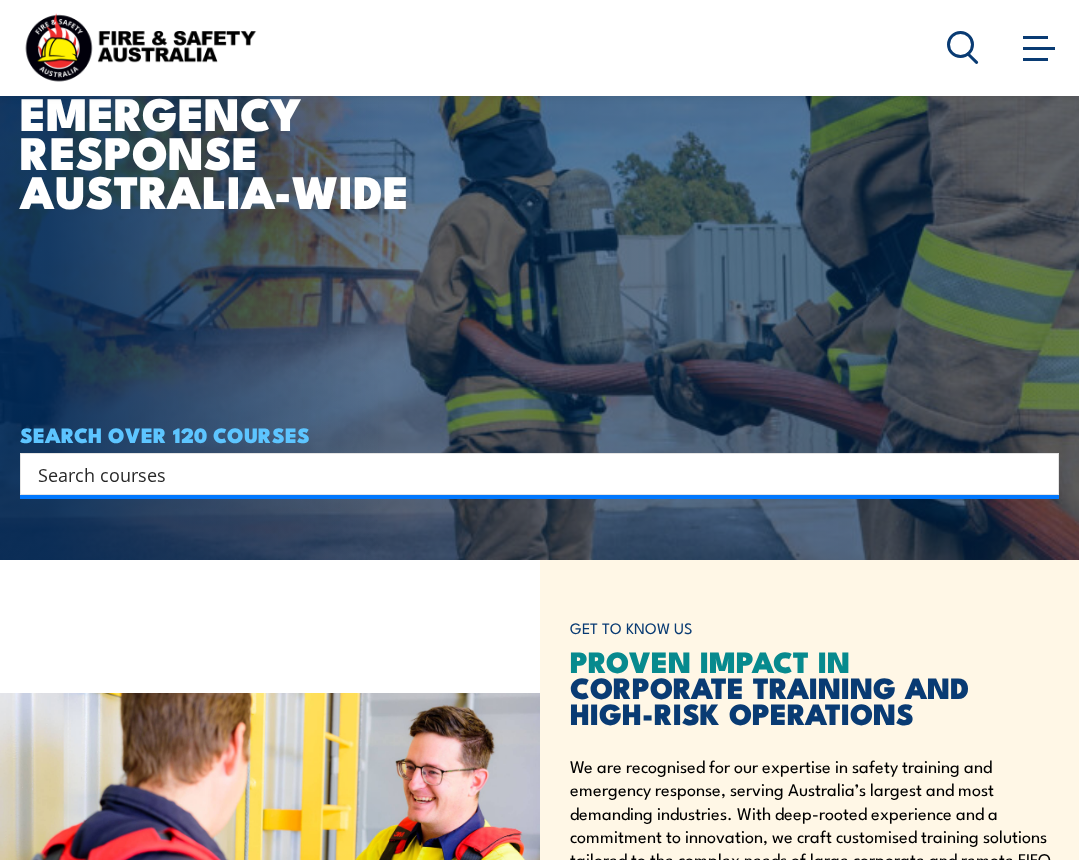 click at bounding box center [526, 474] 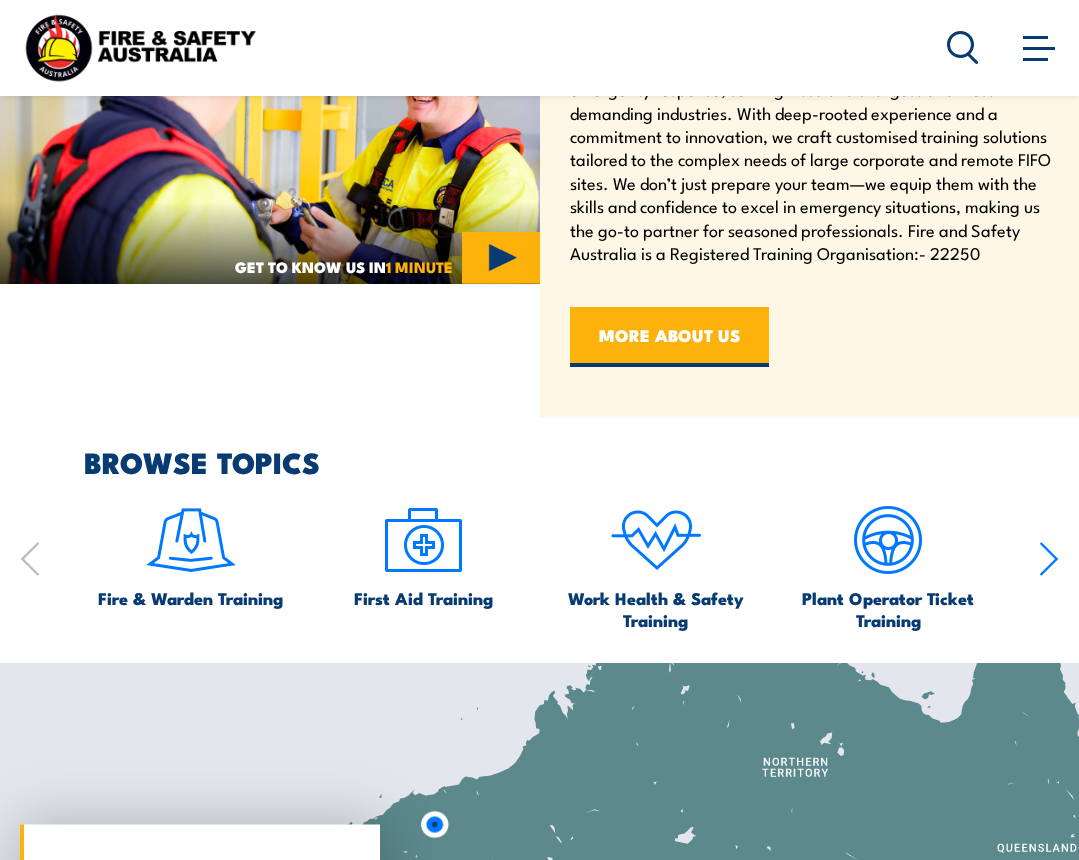 scroll, scrollTop: 900, scrollLeft: 0, axis: vertical 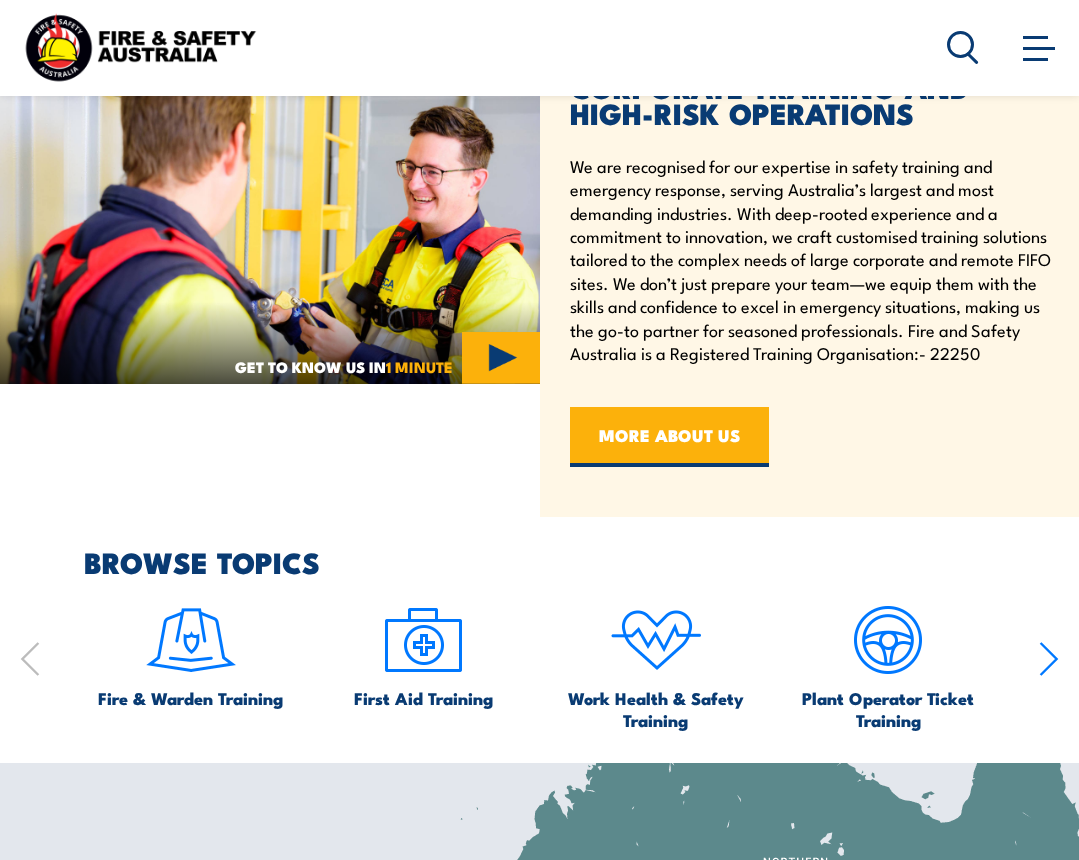 click at bounding box center (191, 640) 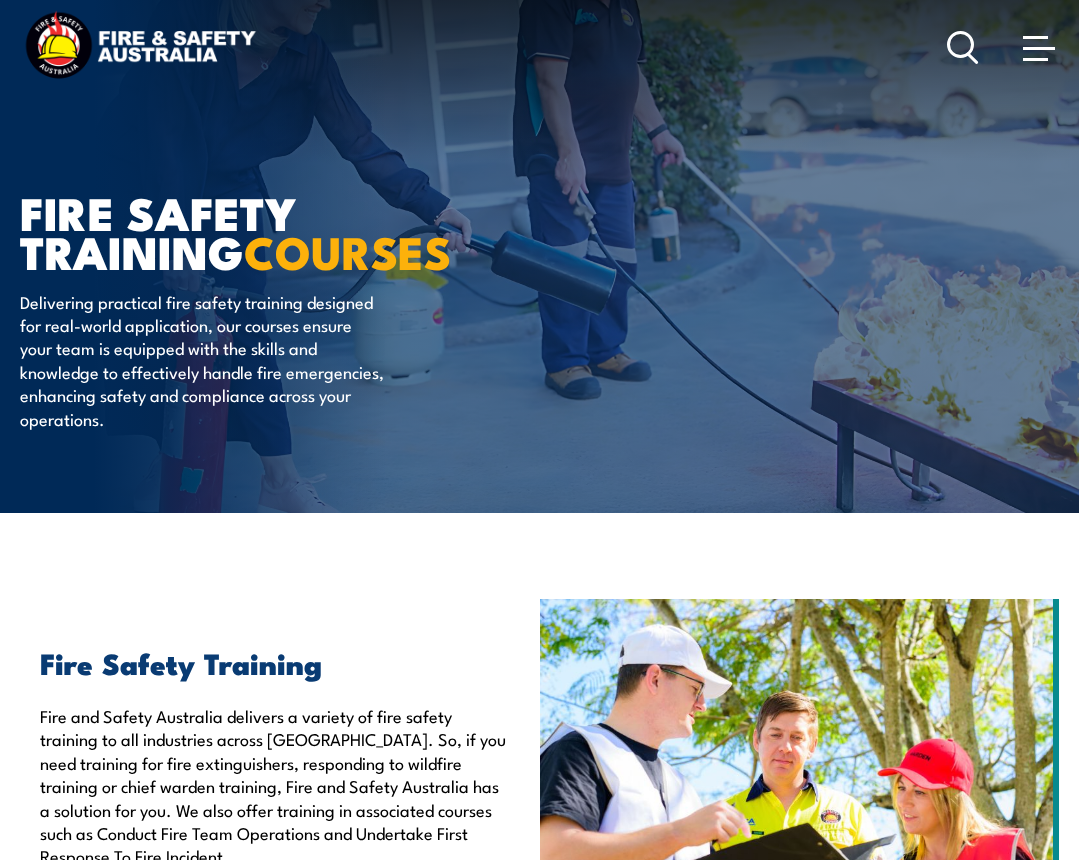 scroll, scrollTop: 0, scrollLeft: 0, axis: both 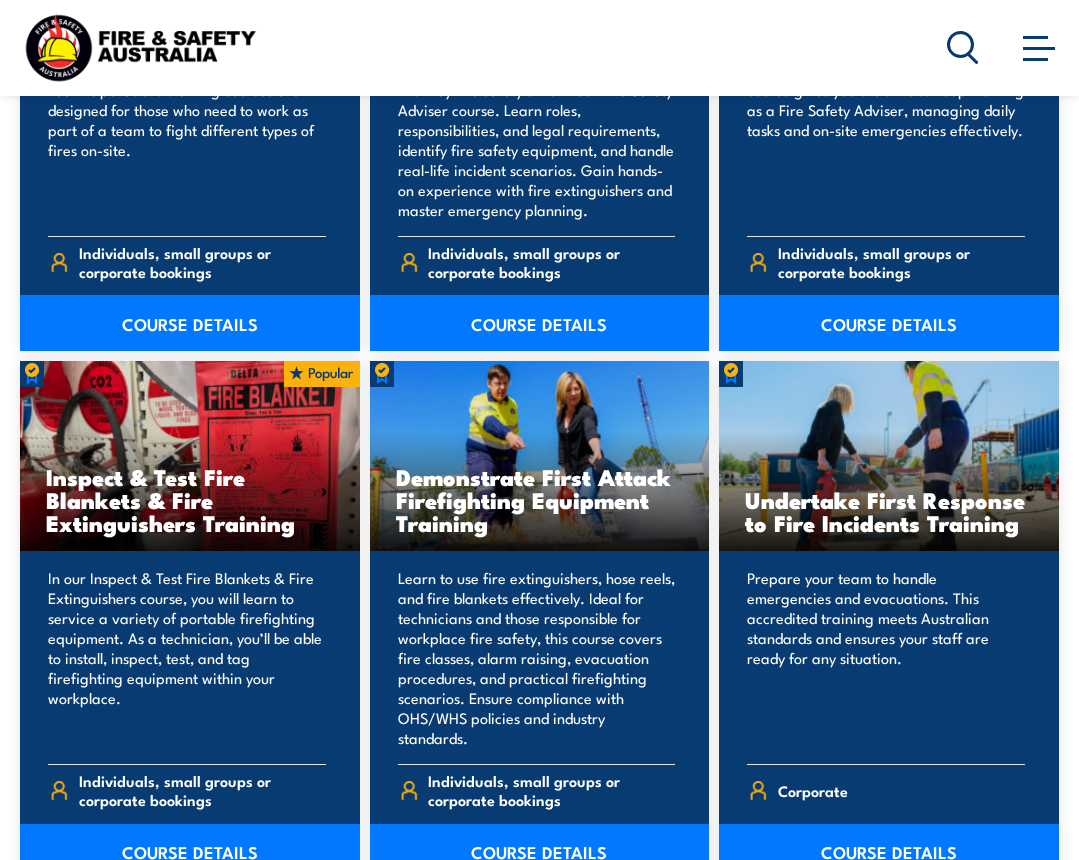 click on "In our Inspect & Test Fire Blankets & Fire Extinguishers course, you will learn to service a variety of portable firefighting equipment. As a technician, you’ll be able to install, inspect, test, and tag firefighting equipment within your workplace." at bounding box center (187, 658) 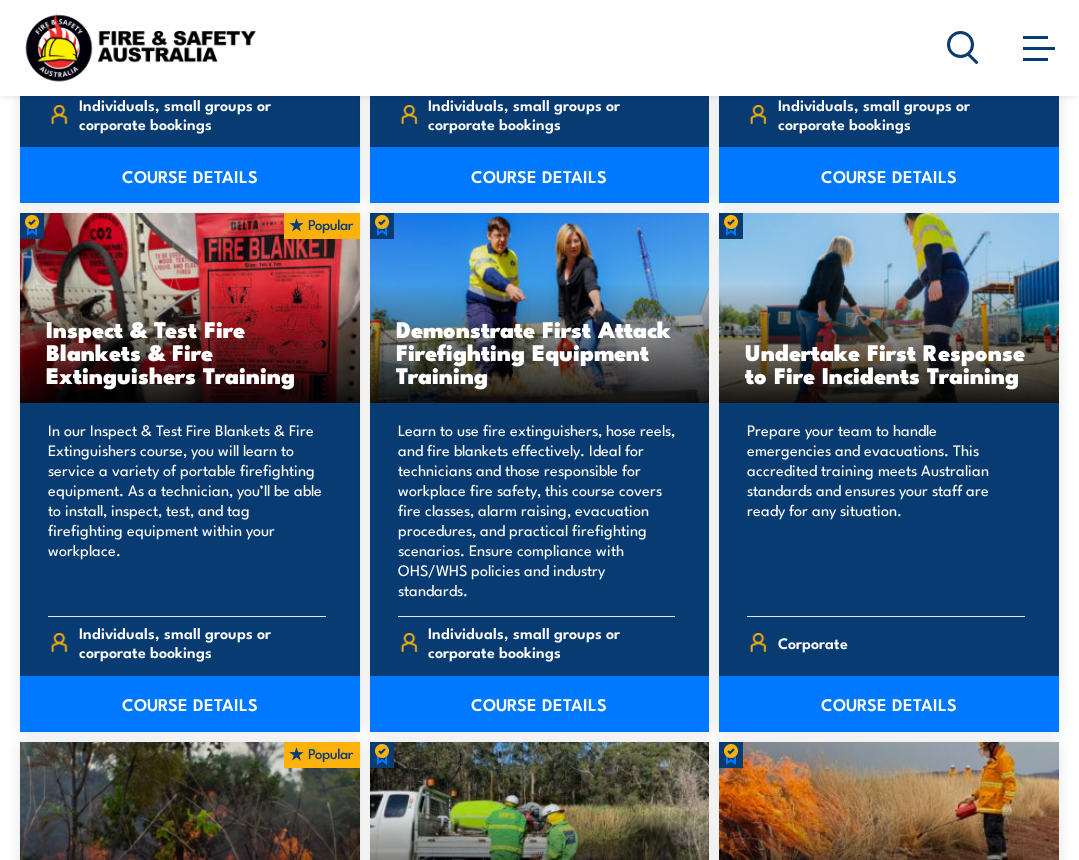 scroll, scrollTop: 2895, scrollLeft: 0, axis: vertical 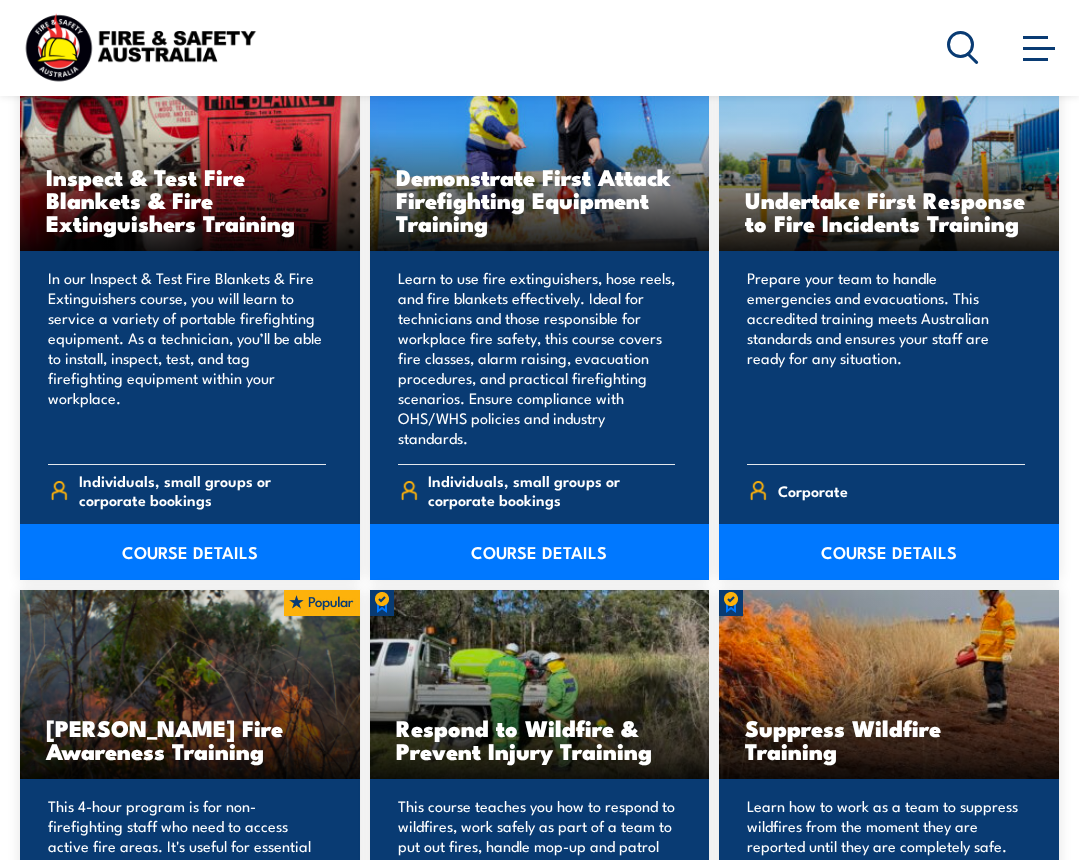 click on "COURSE DETAILS" at bounding box center [190, 552] 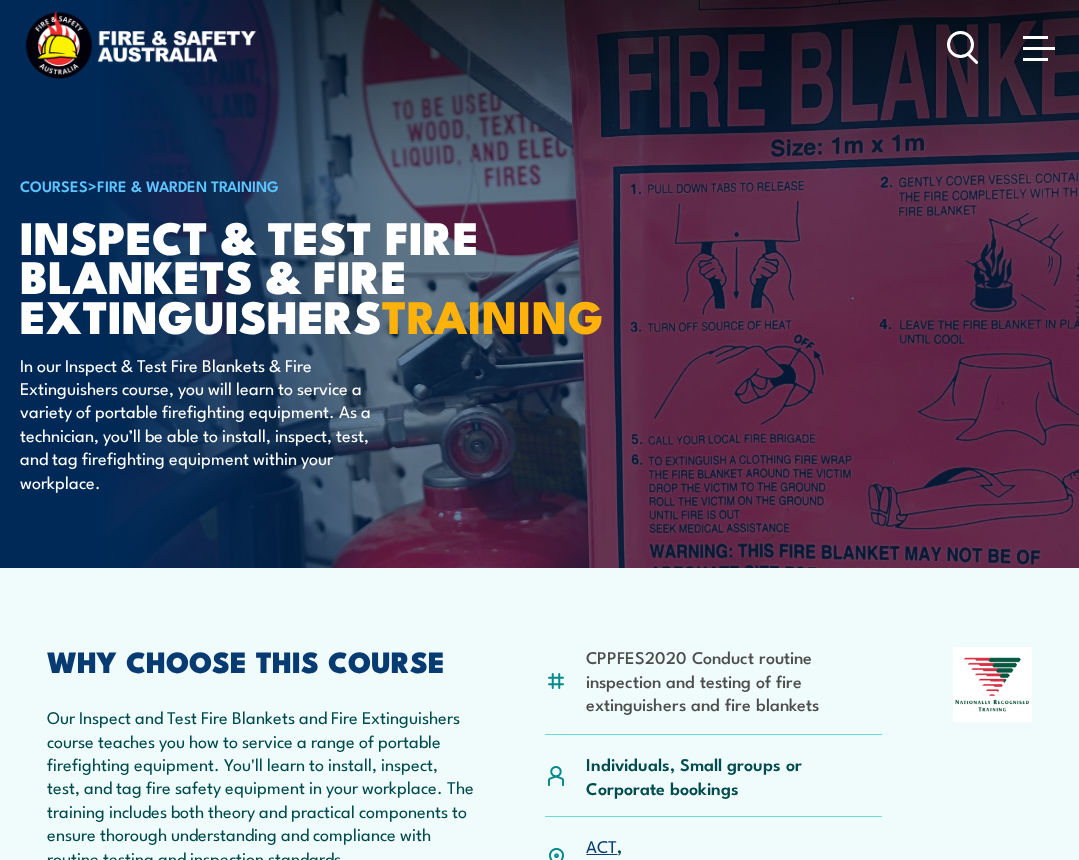 scroll, scrollTop: 0, scrollLeft: 0, axis: both 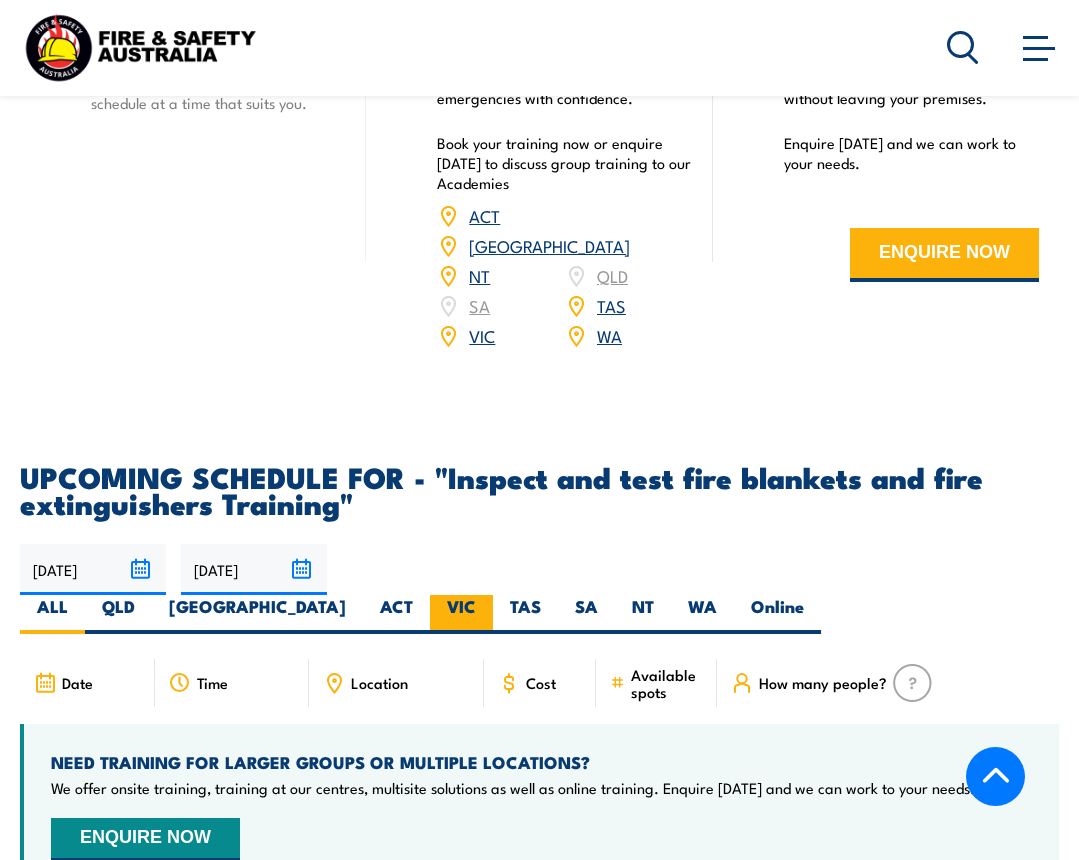 click on "VIC" at bounding box center (461, 614) 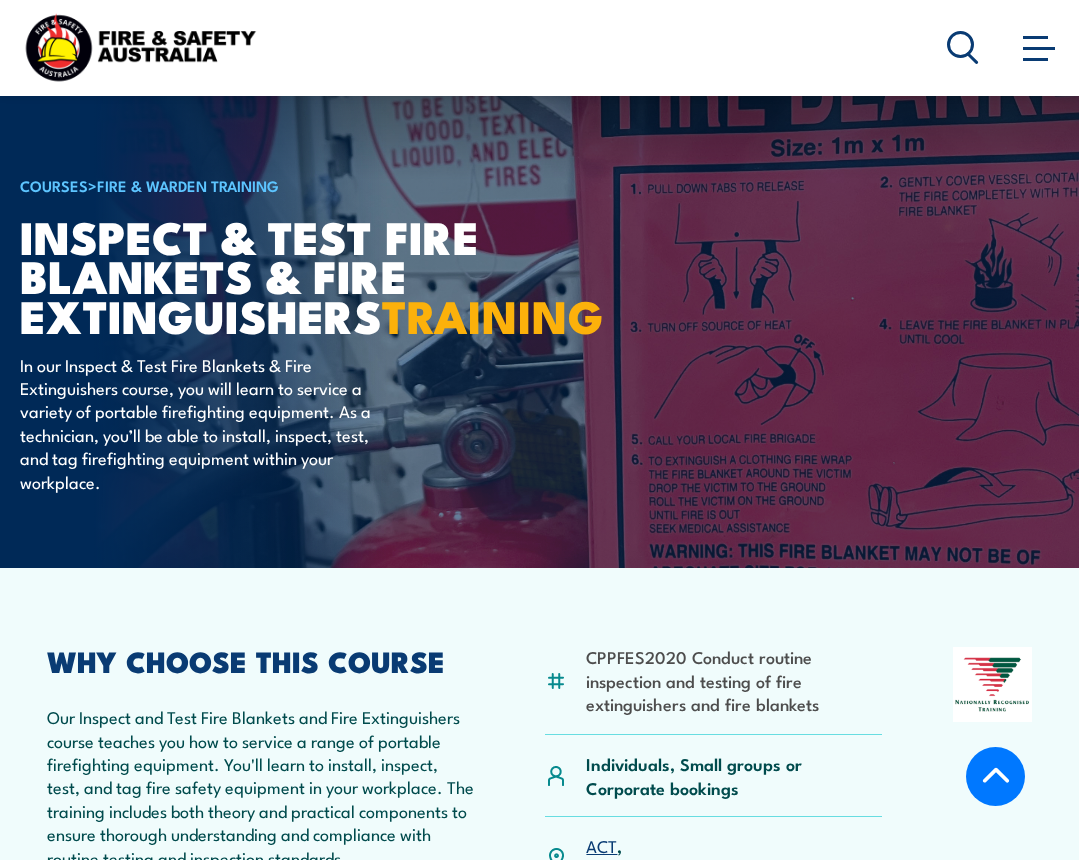 scroll, scrollTop: 3569, scrollLeft: 0, axis: vertical 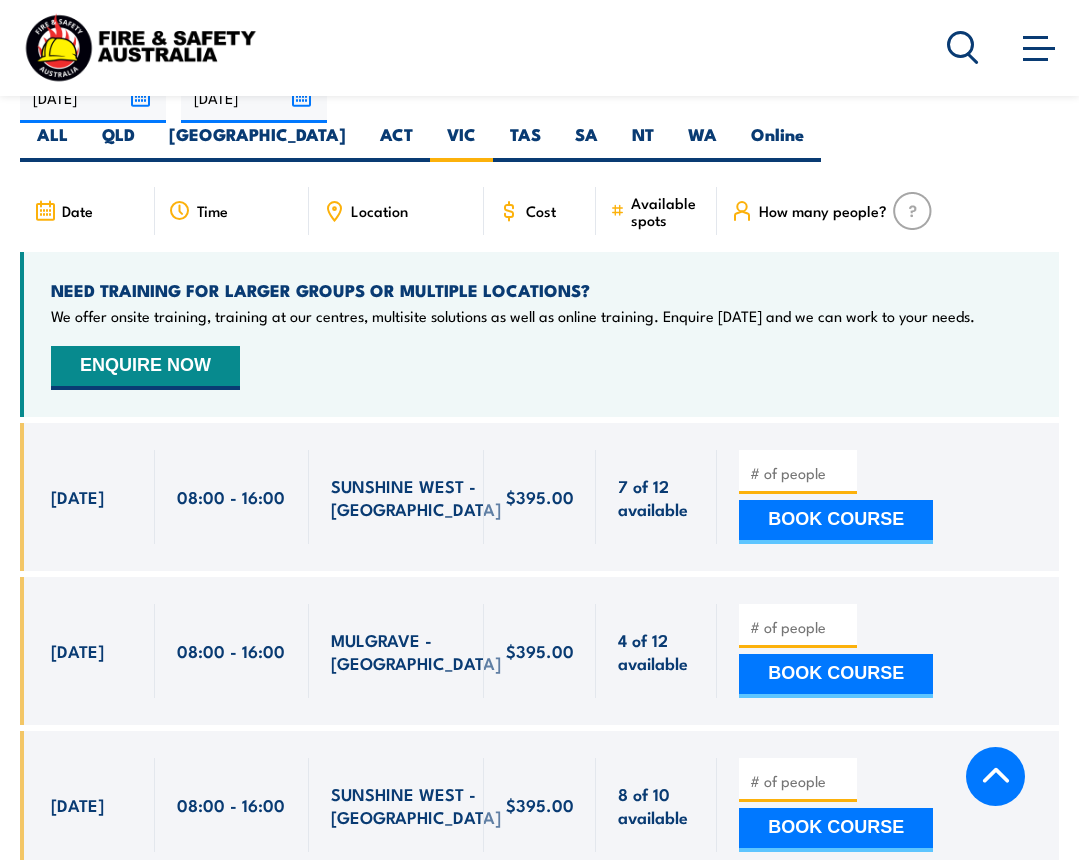 click at bounding box center [800, 473] 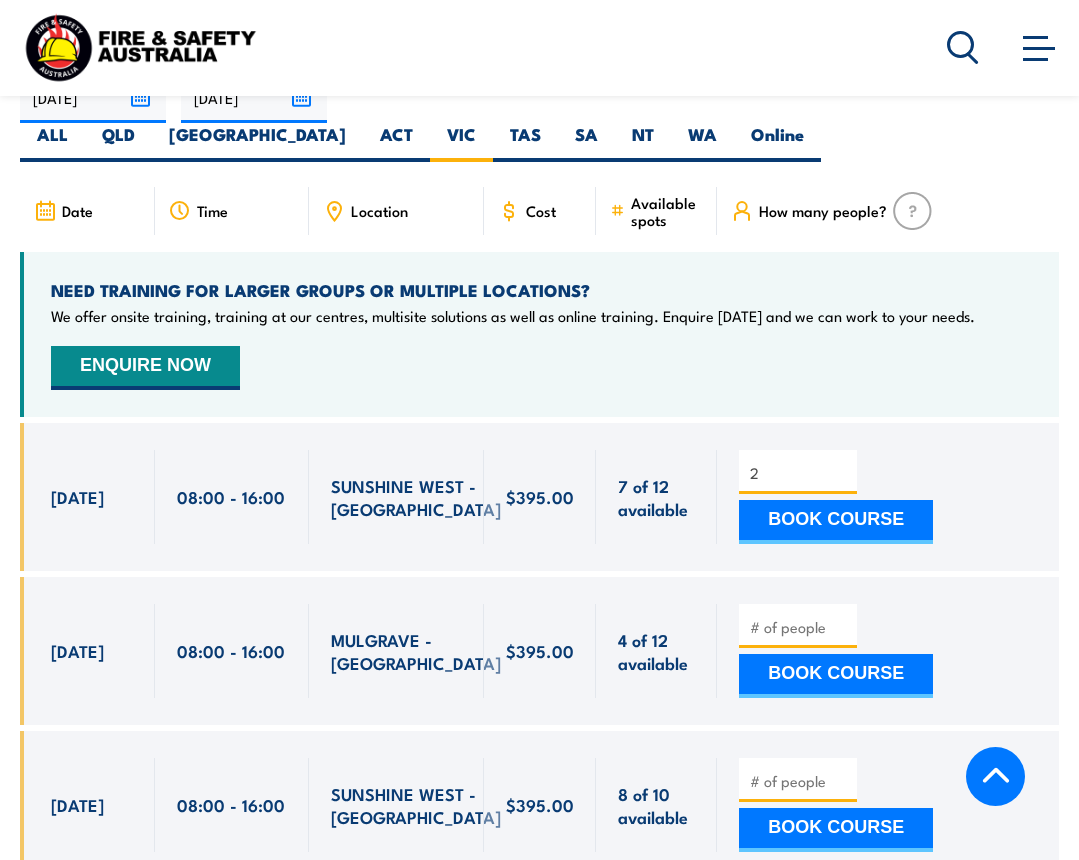 type on "2" 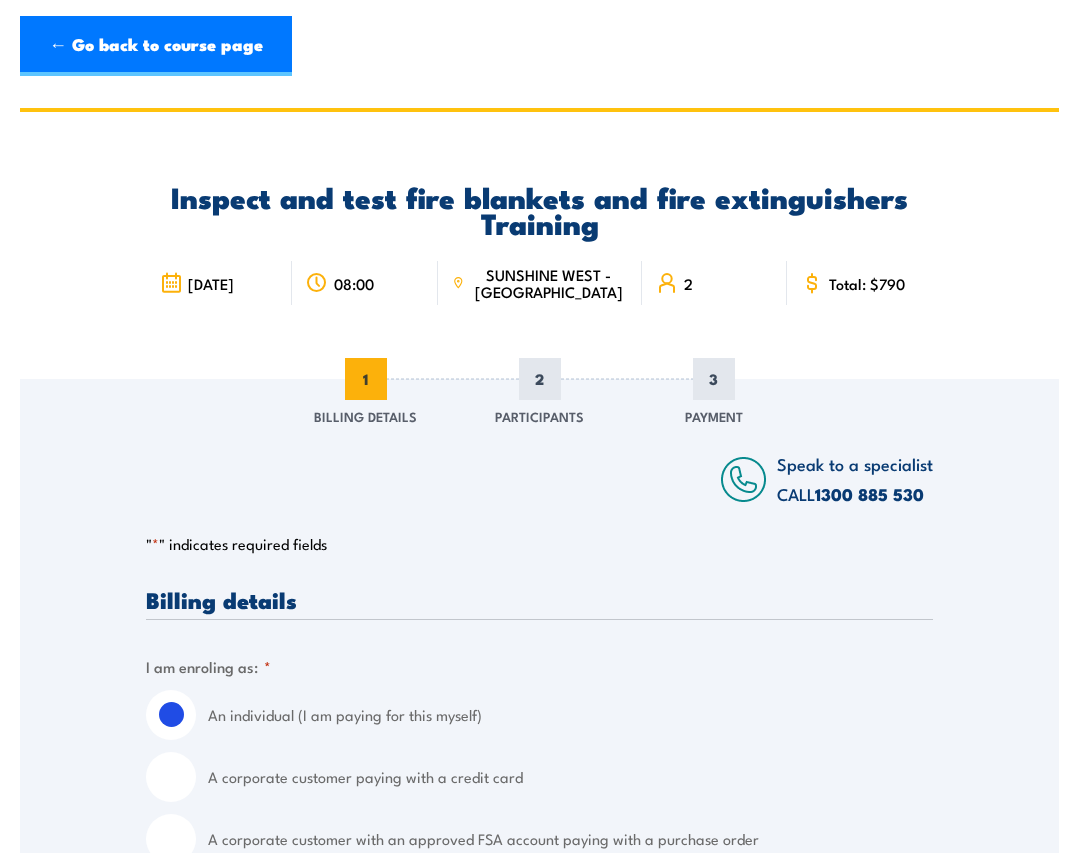 scroll, scrollTop: 0, scrollLeft: 0, axis: both 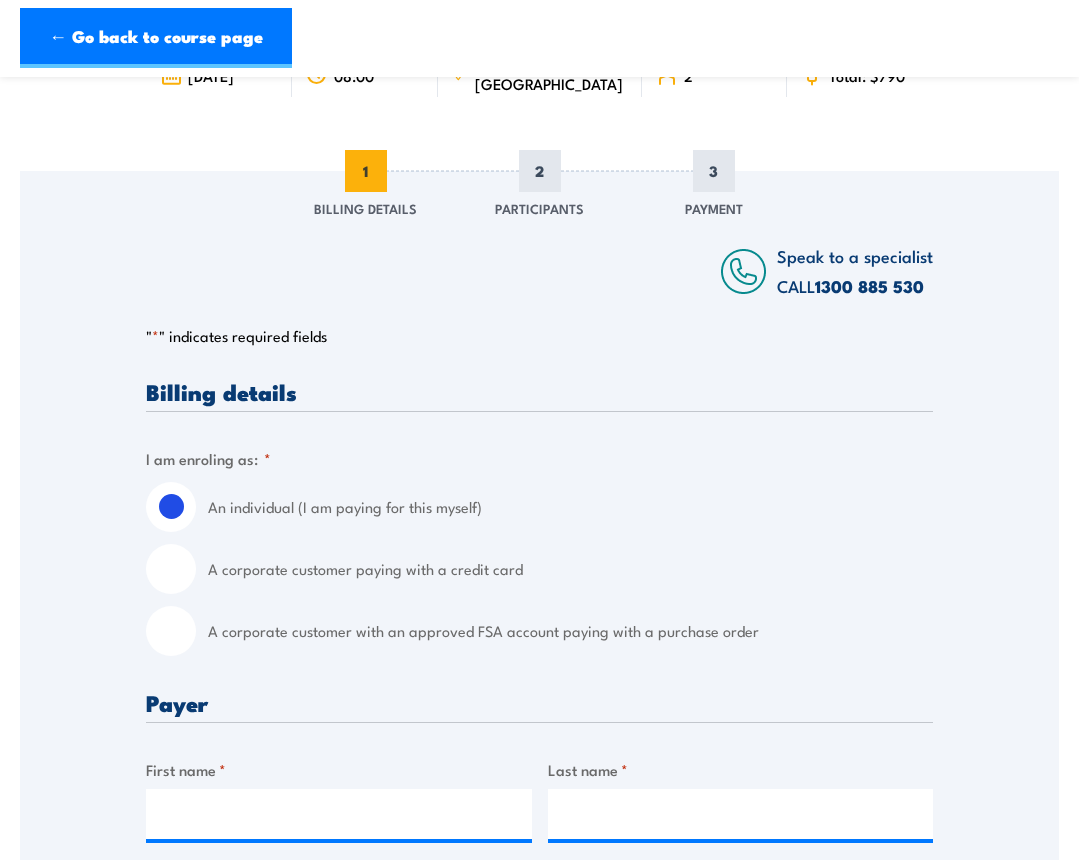click on "A corporate customer with an approved FSA account paying with a purchase order" at bounding box center [171, 631] 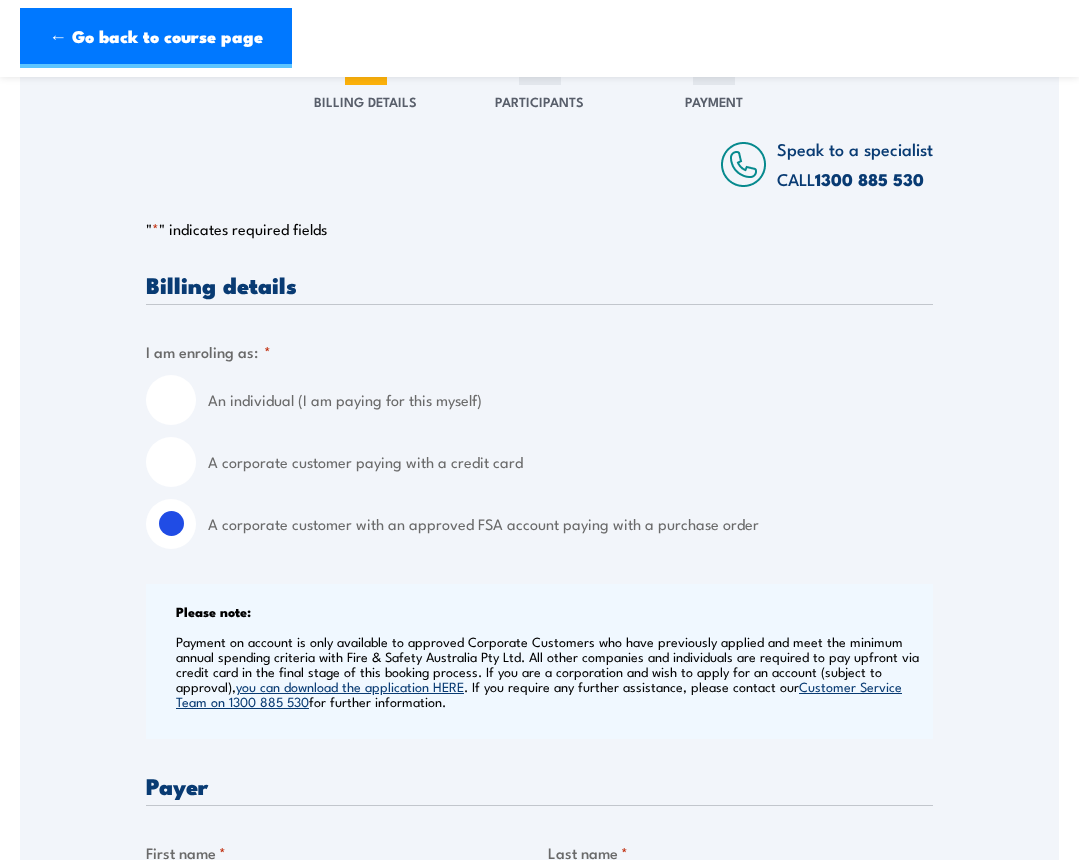scroll, scrollTop: 500, scrollLeft: 0, axis: vertical 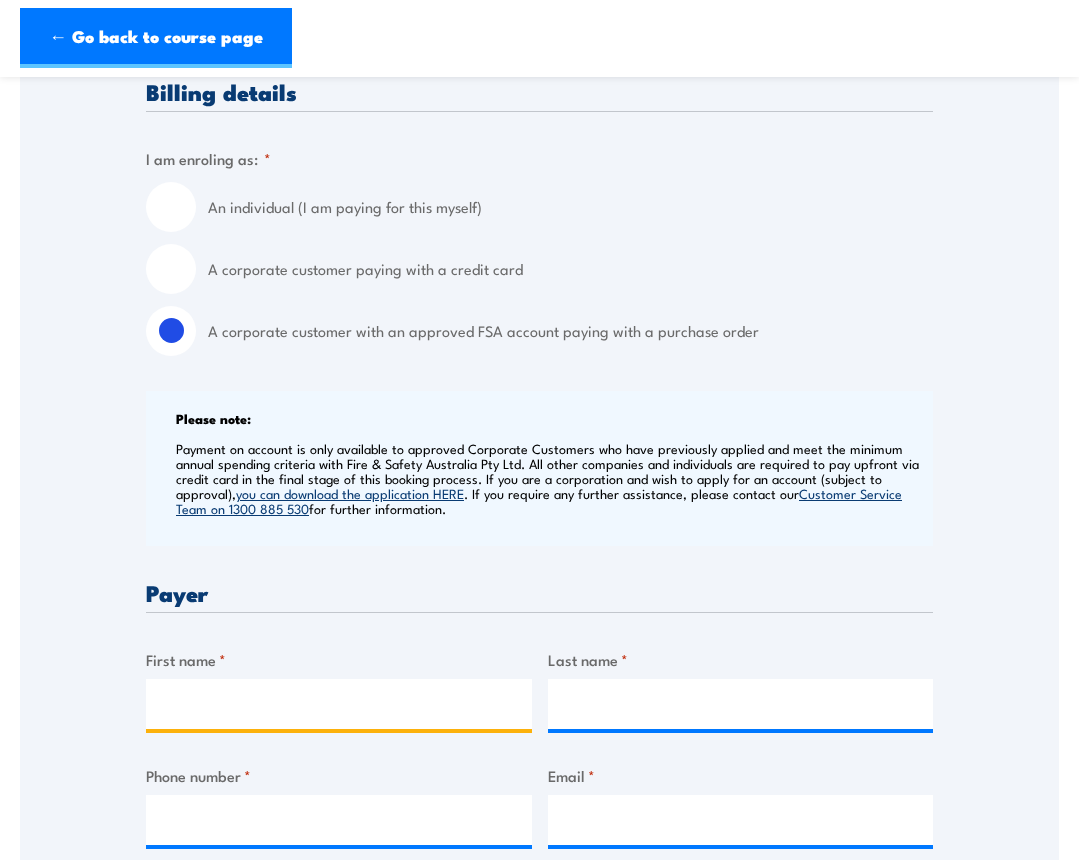 click on "First name *" at bounding box center (339, 704) 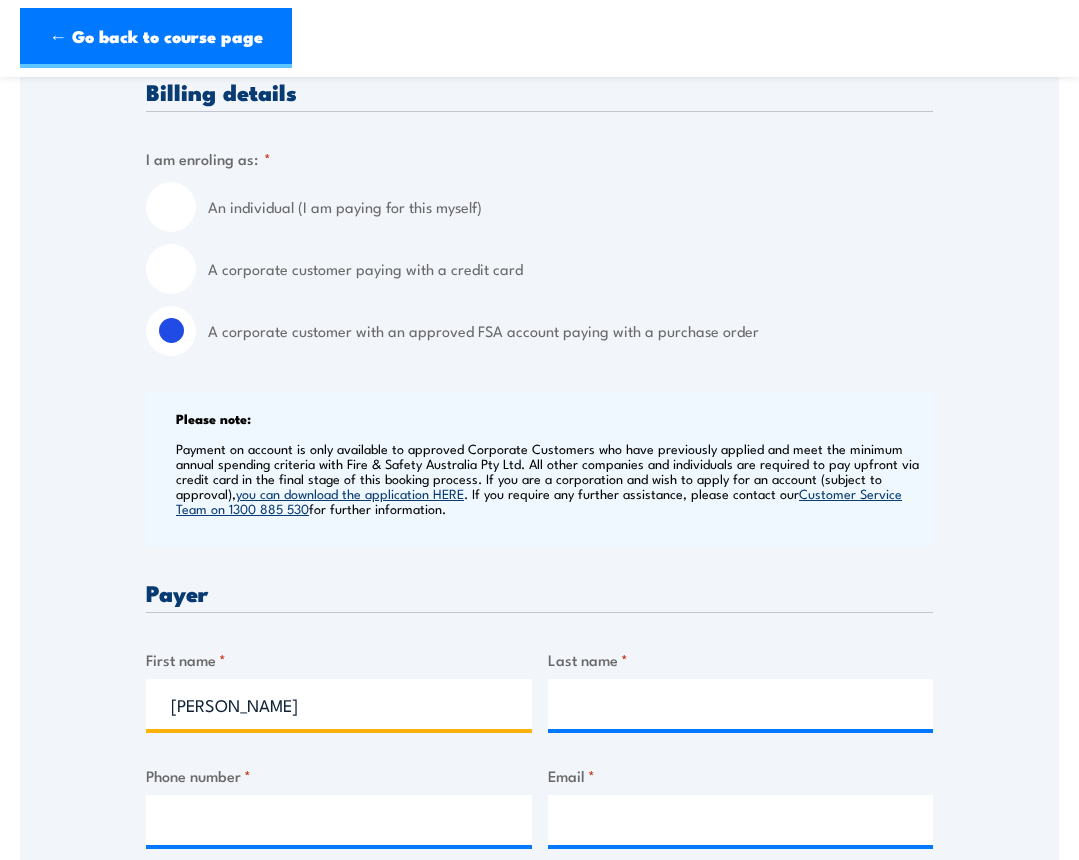 type on "[PERSON_NAME]" 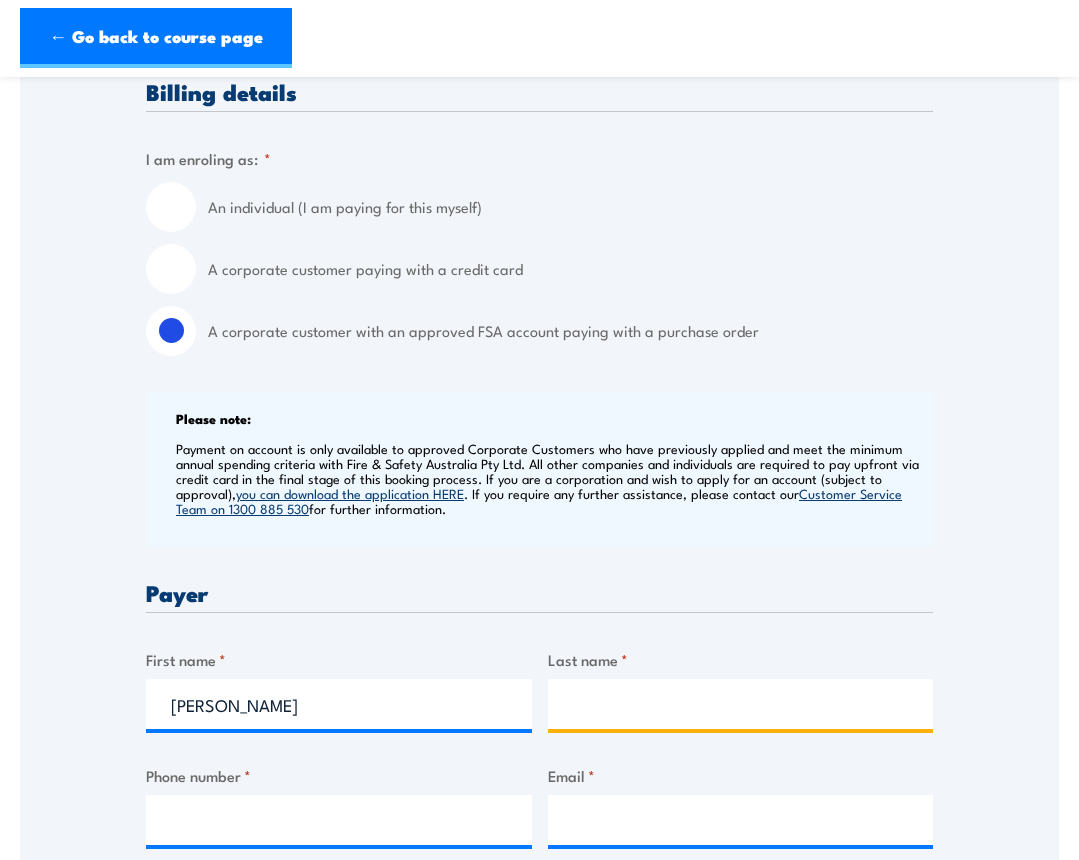 click on "Last name *" at bounding box center (741, 704) 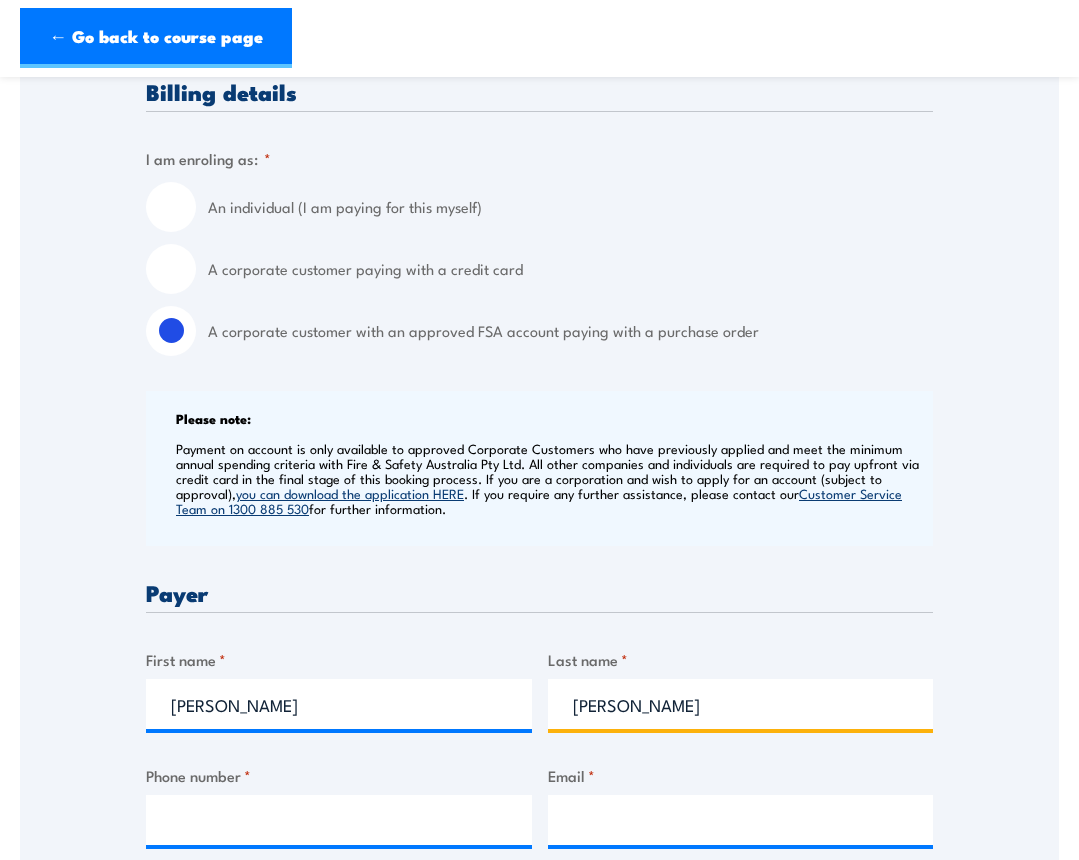 type on "[PERSON_NAME]" 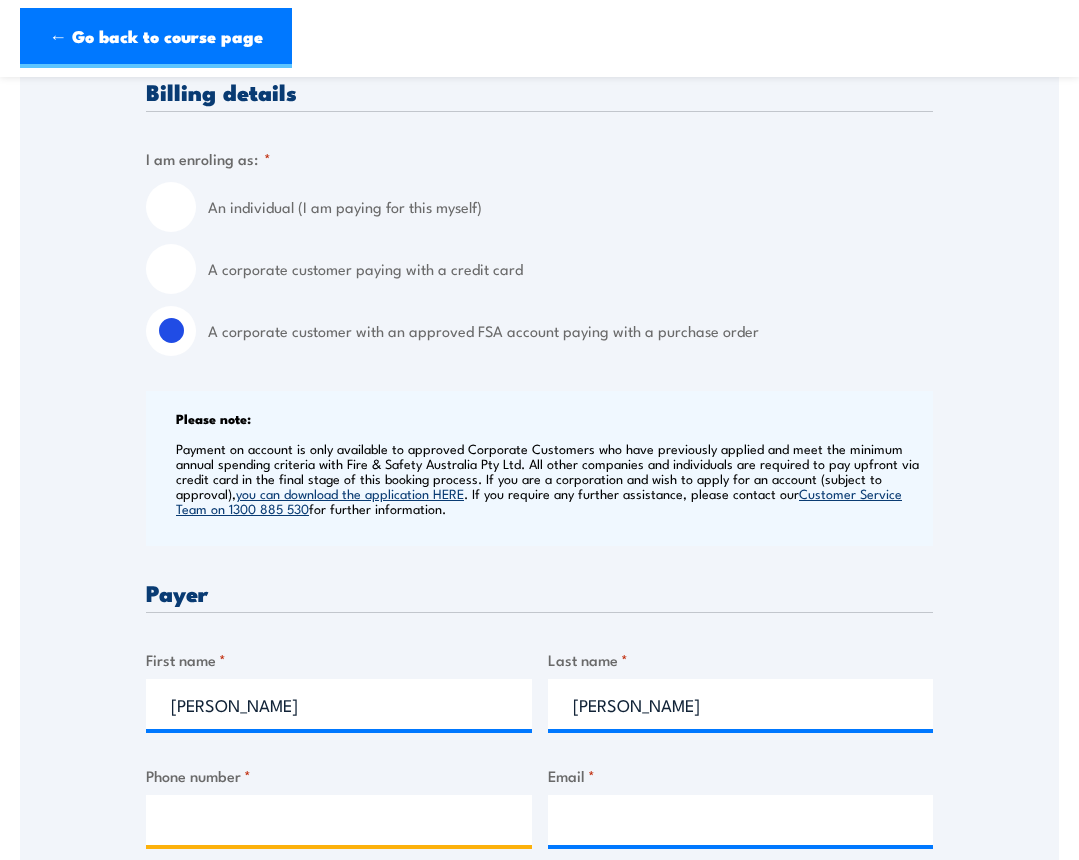 click on "Phone number *" at bounding box center (339, 820) 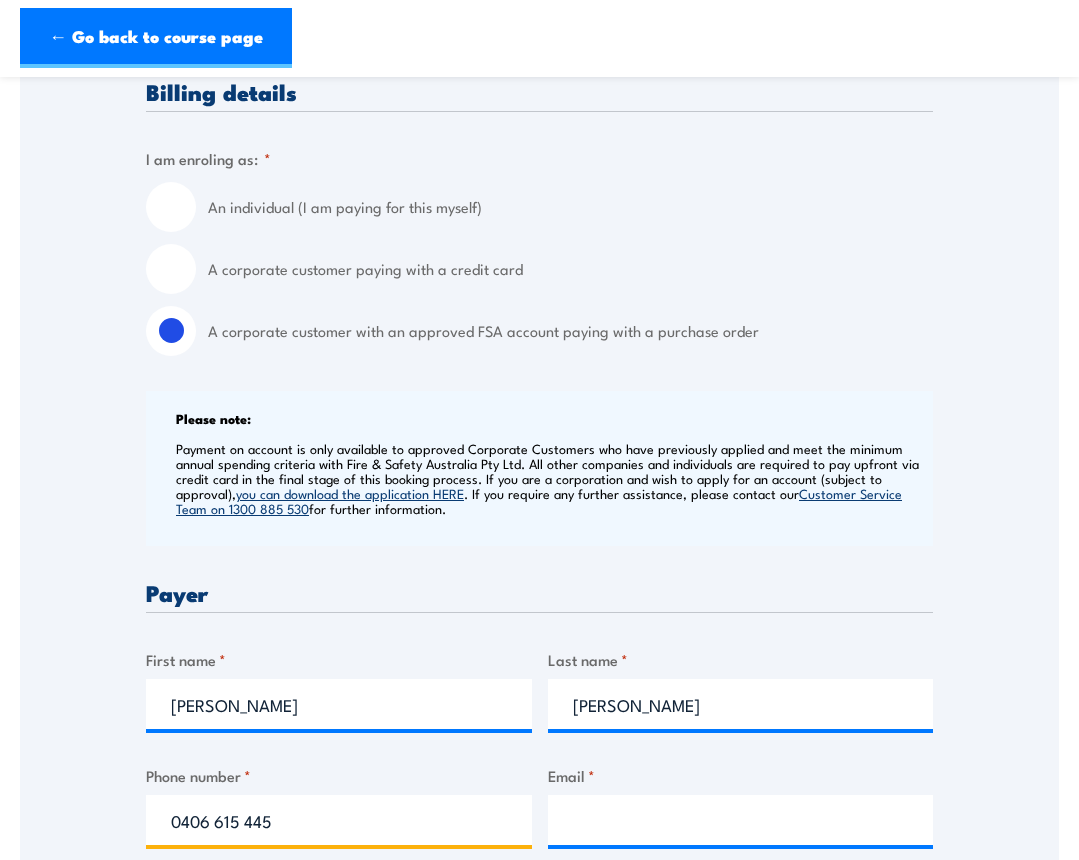 type on "0406 615 445" 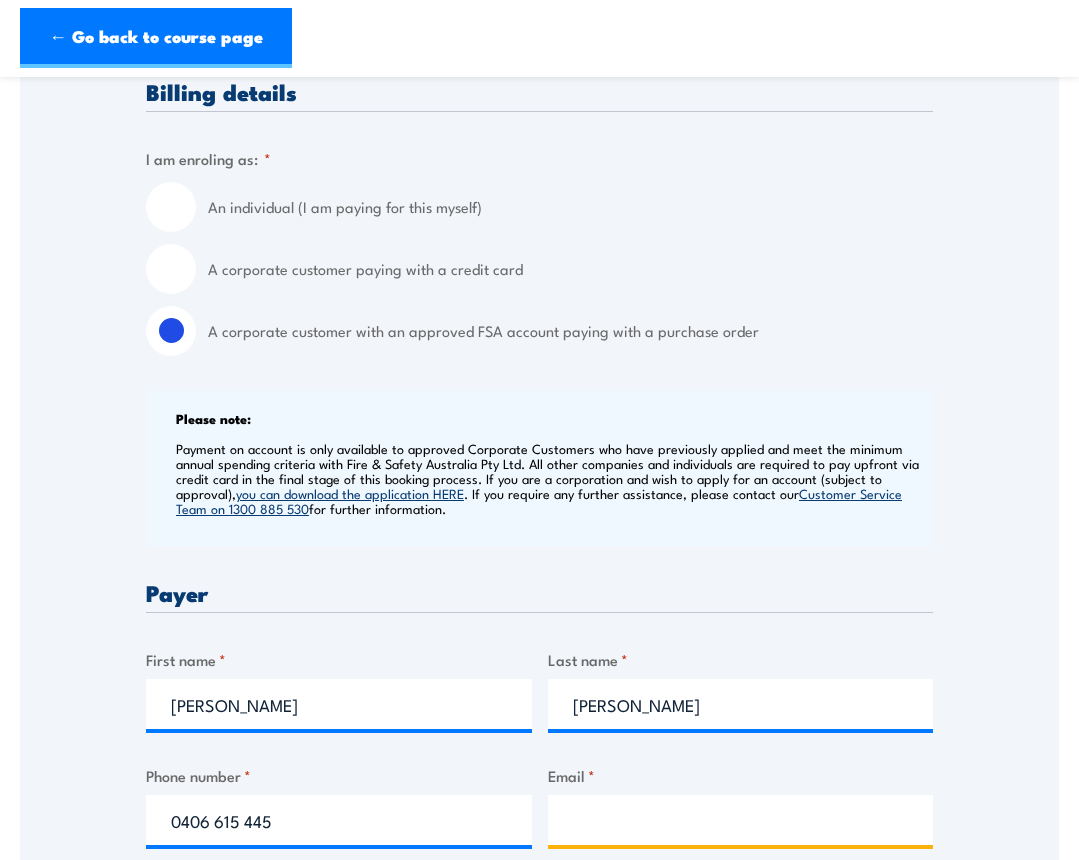 click on "Email *" at bounding box center (741, 820) 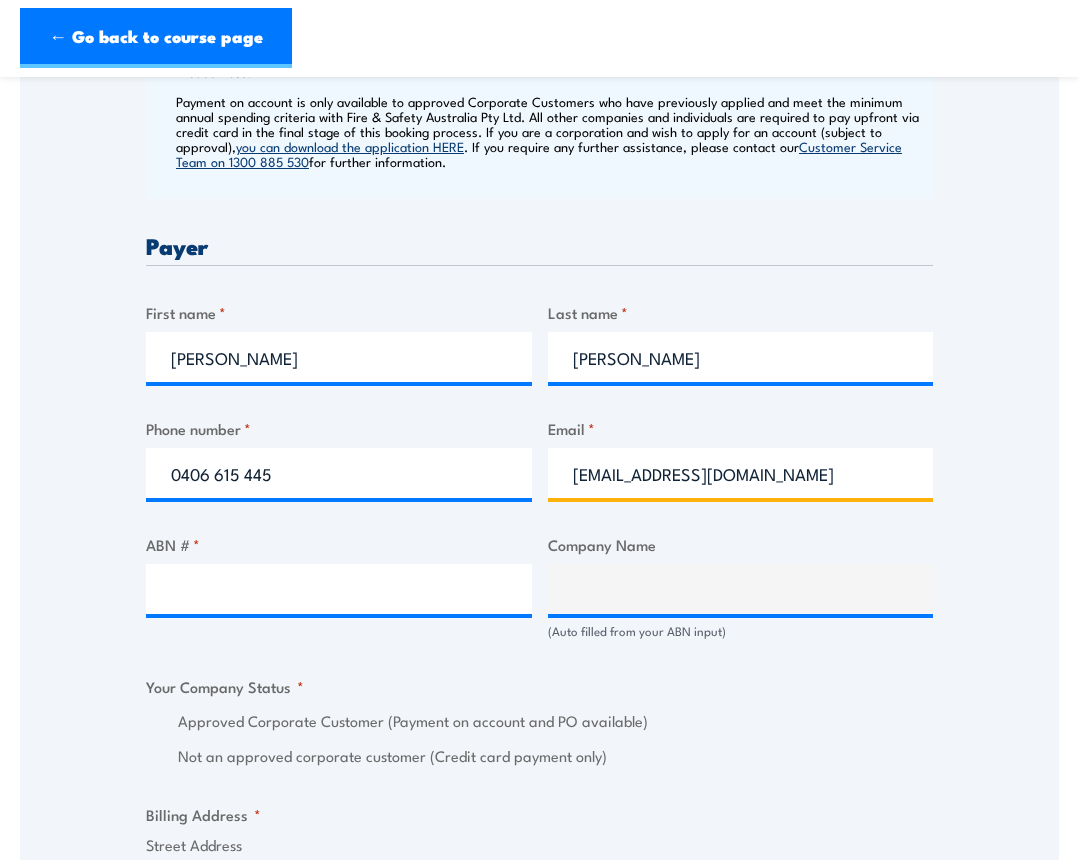 scroll, scrollTop: 900, scrollLeft: 0, axis: vertical 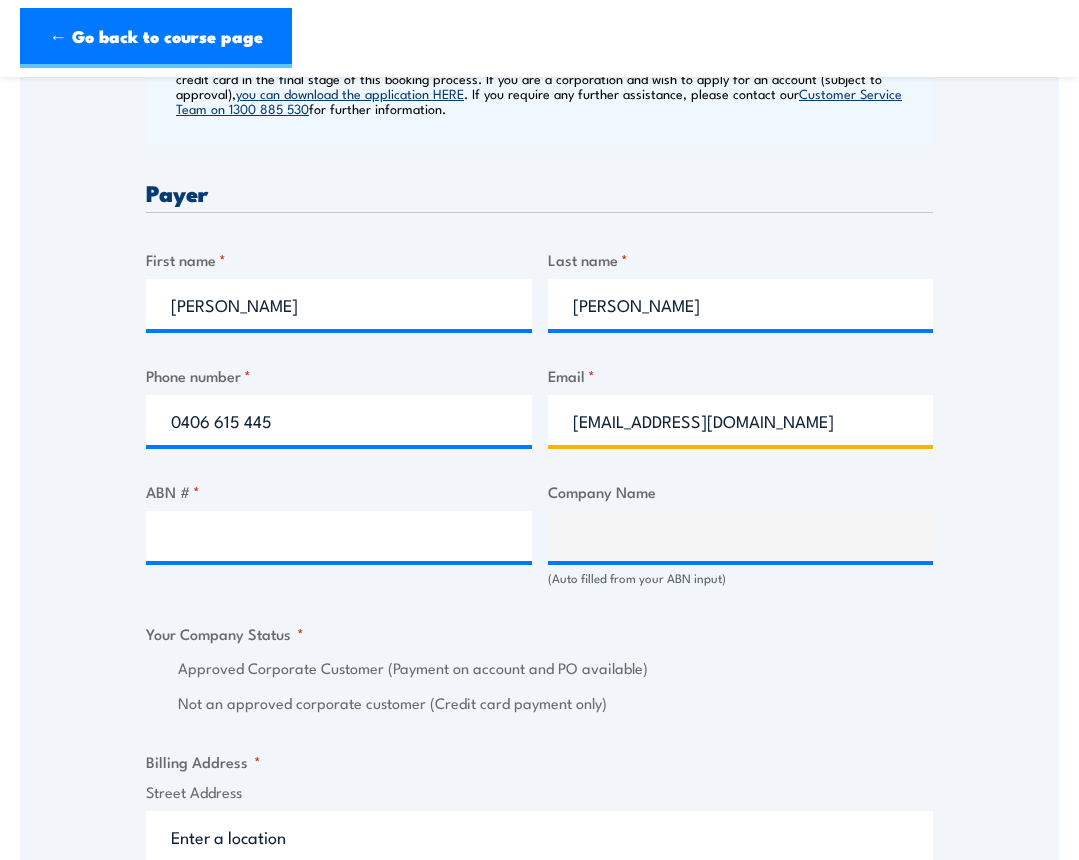 type on "[EMAIL_ADDRESS][DOMAIN_NAME]" 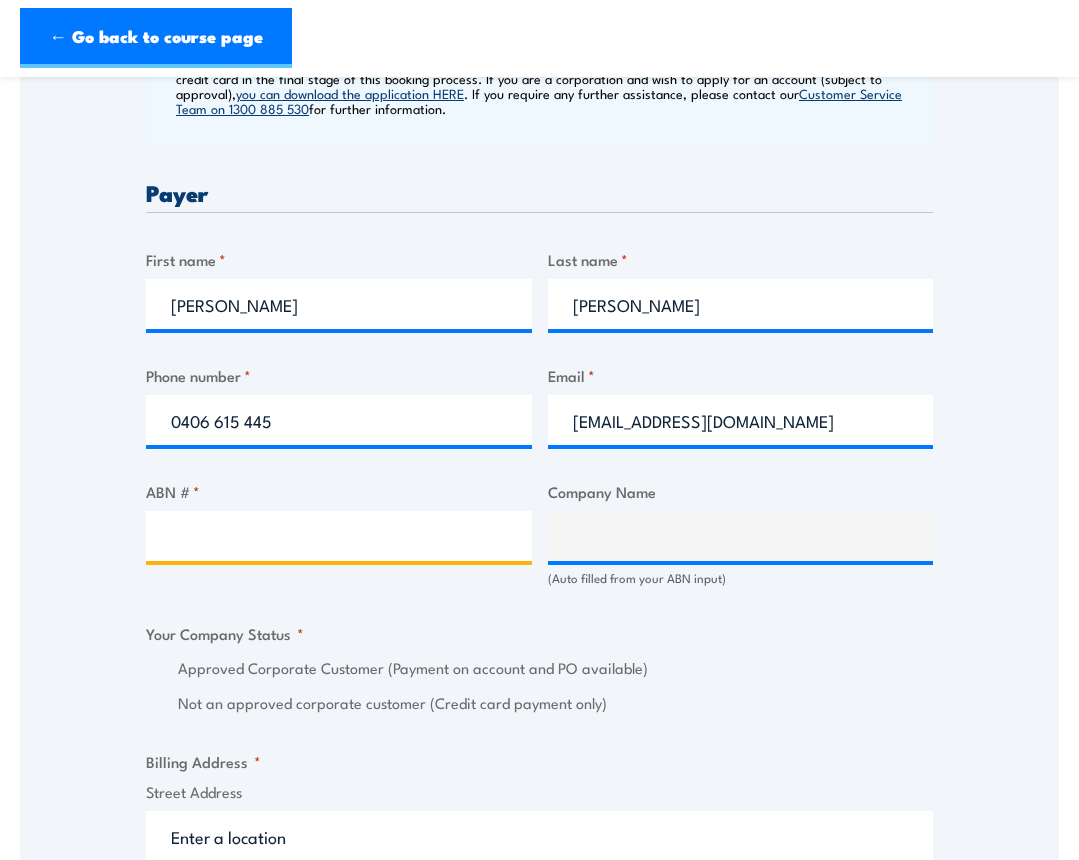 click on "ABN # *" at bounding box center (339, 536) 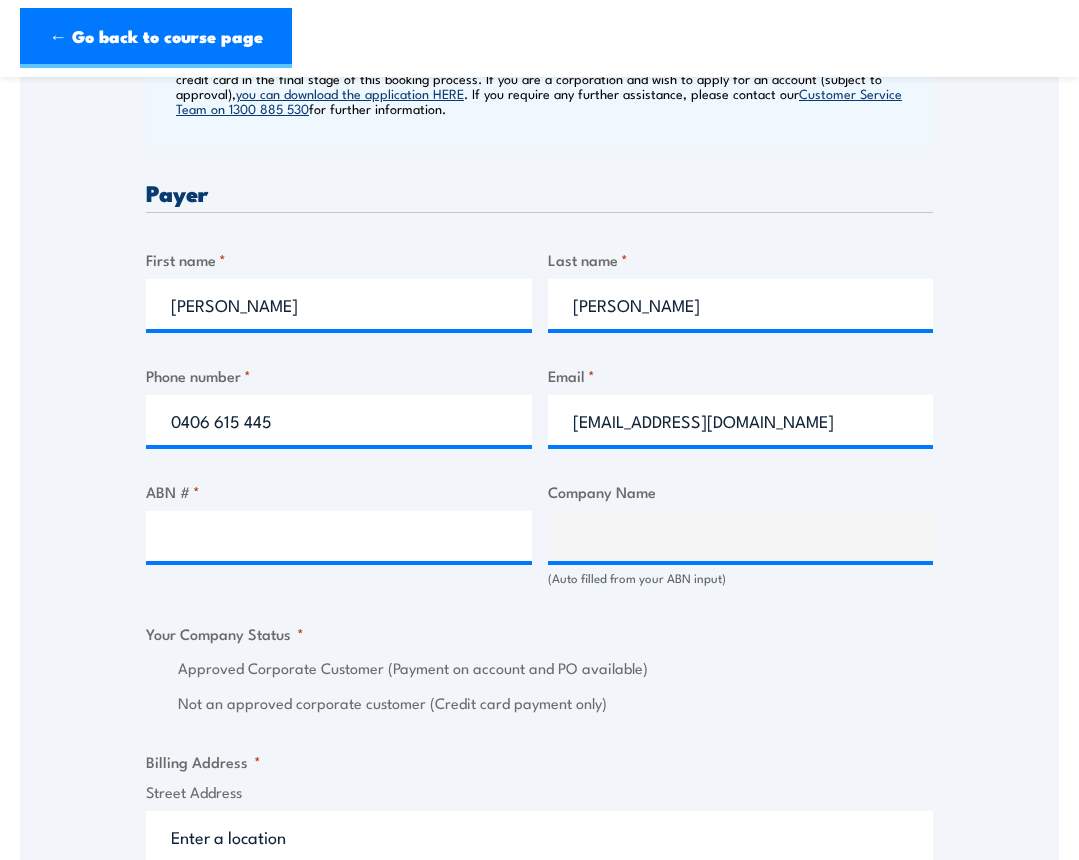 click on "(Auto filled from your ABN input)" at bounding box center (741, 578) 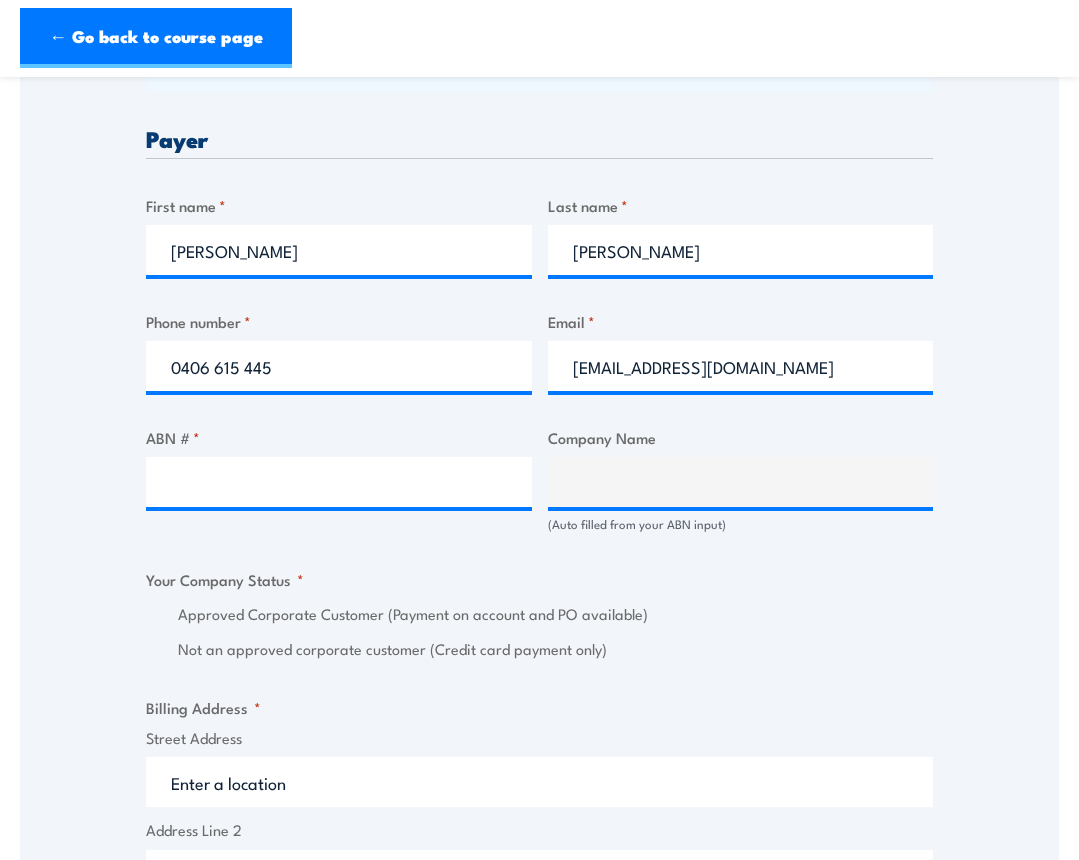 scroll, scrollTop: 1000, scrollLeft: 0, axis: vertical 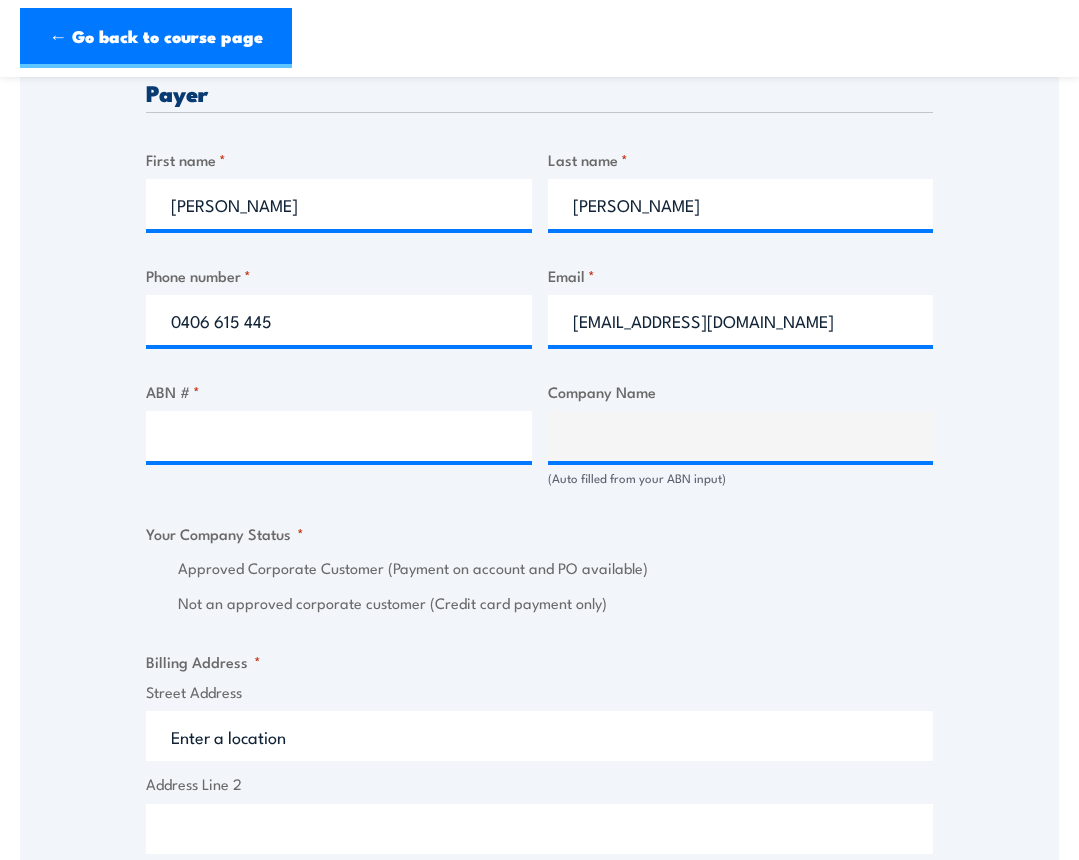 click on "Street Address" at bounding box center [539, 736] 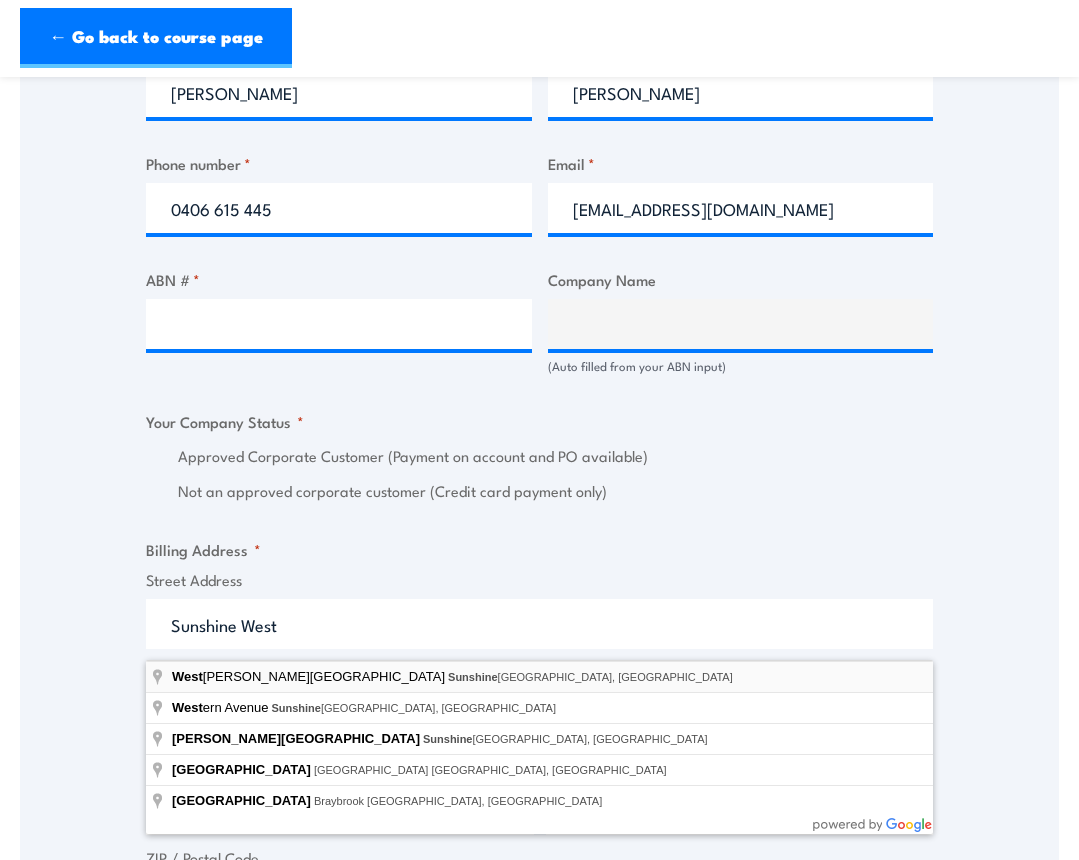 scroll, scrollTop: 1100, scrollLeft: 0, axis: vertical 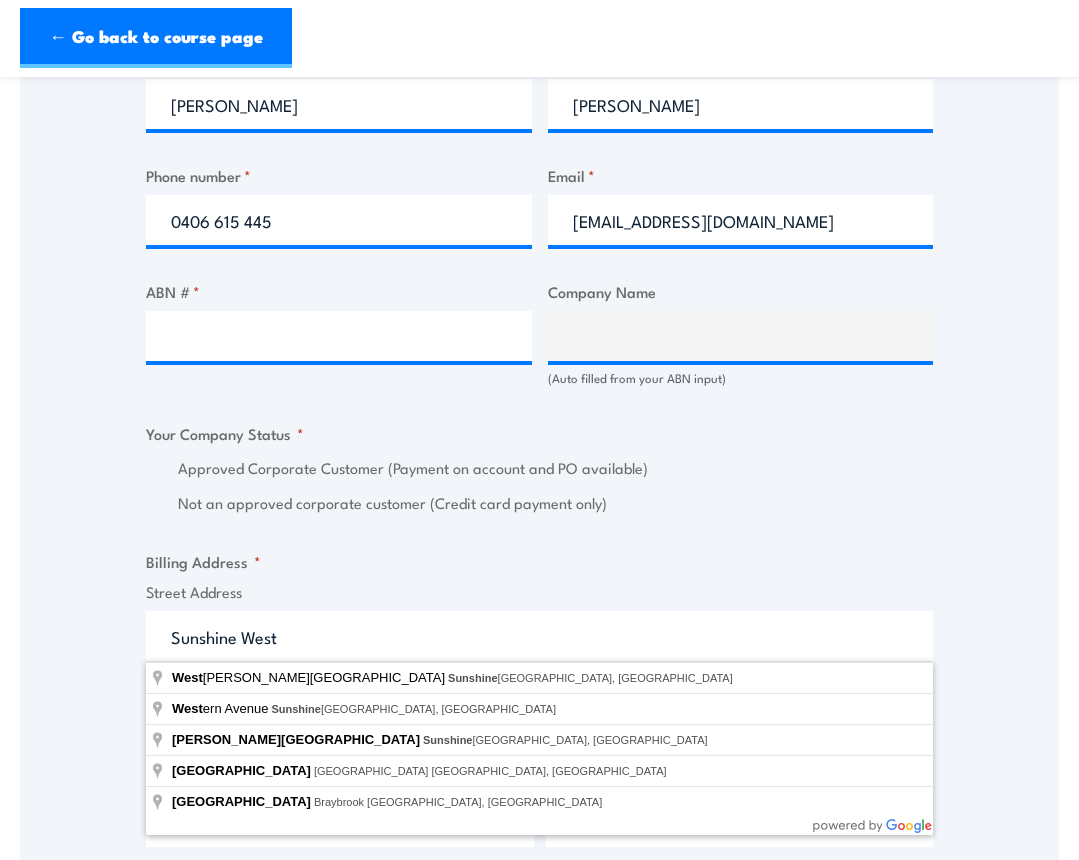 type on "Sunshine West" 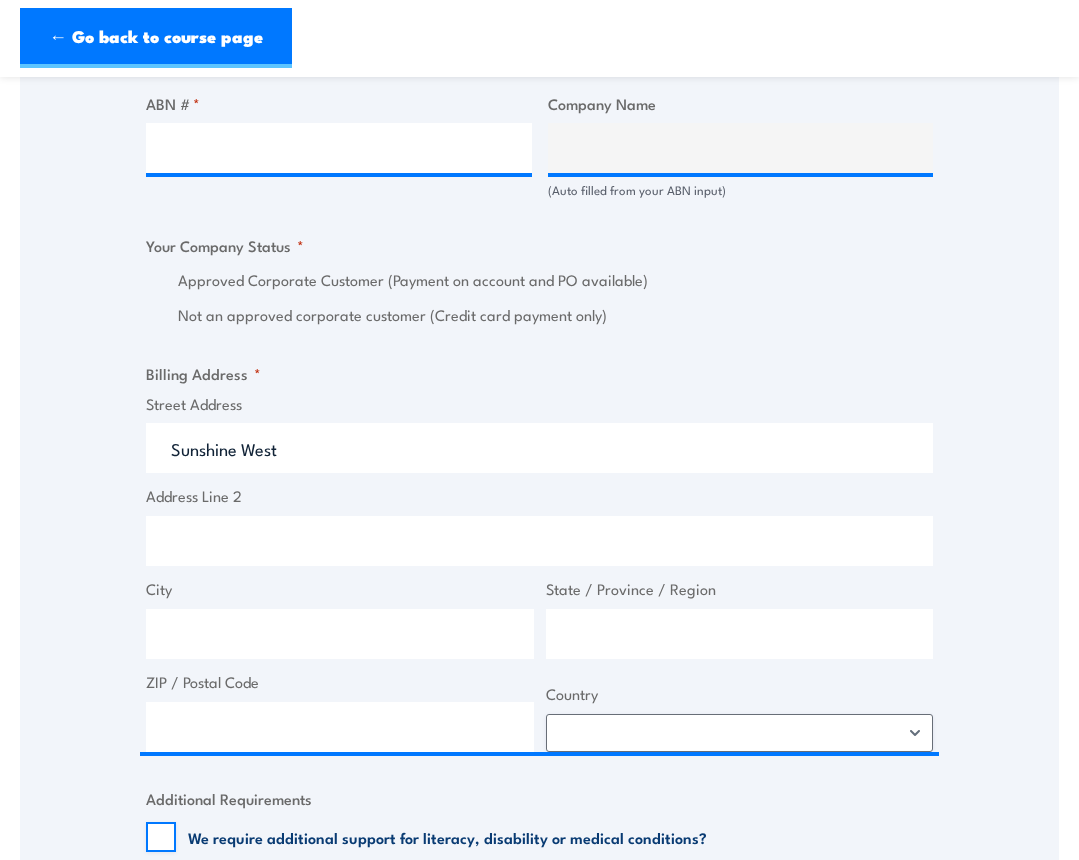 scroll, scrollTop: 1300, scrollLeft: 0, axis: vertical 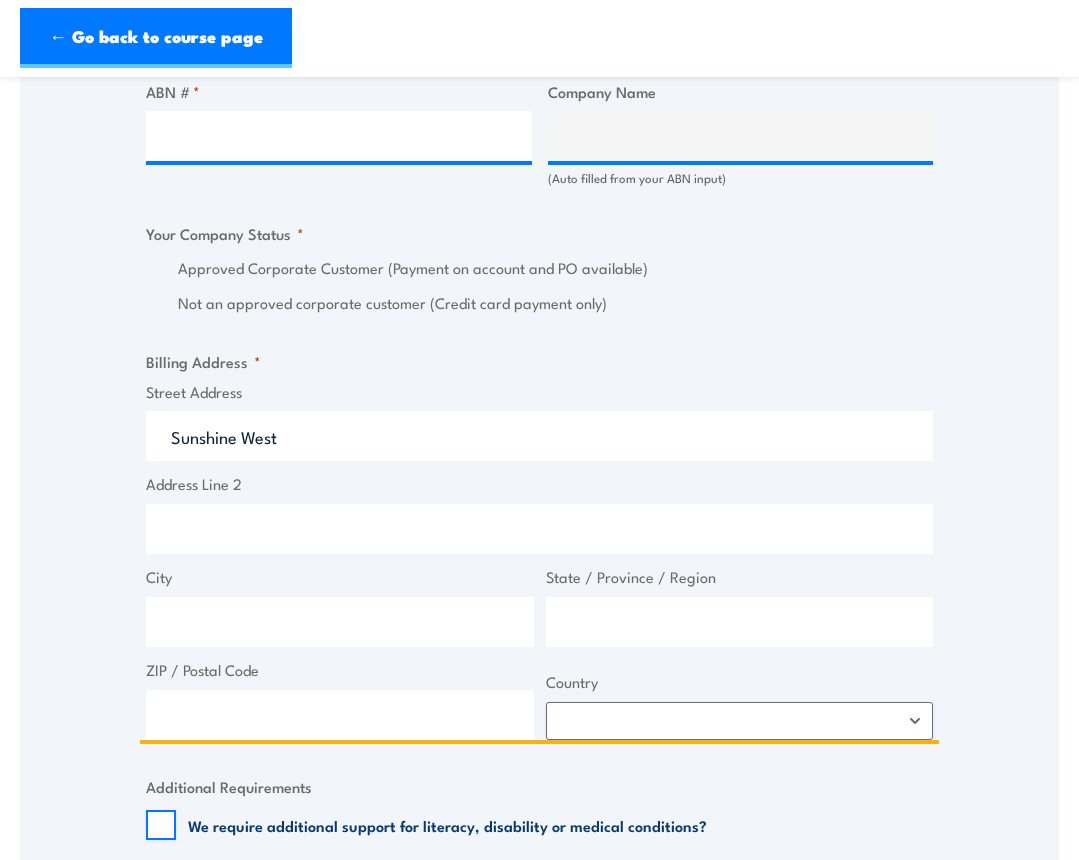 click on "City" at bounding box center [340, 622] 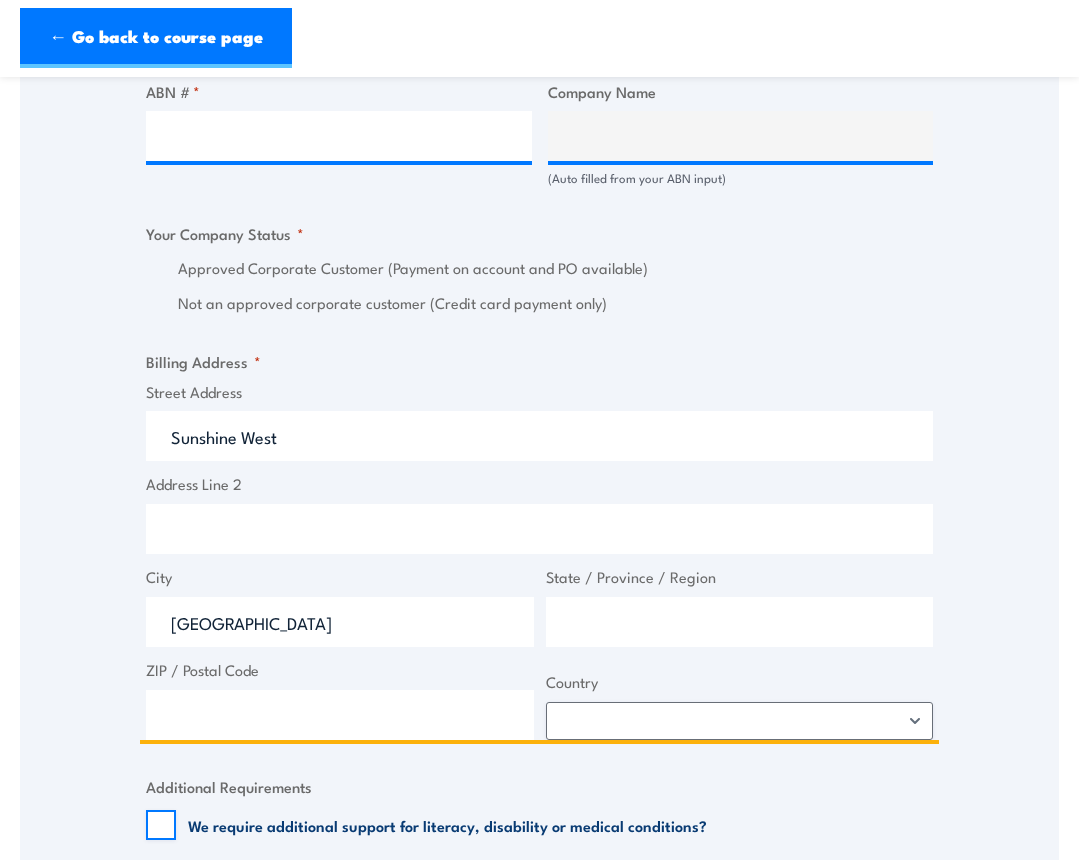 type on "[GEOGRAPHIC_DATA]" 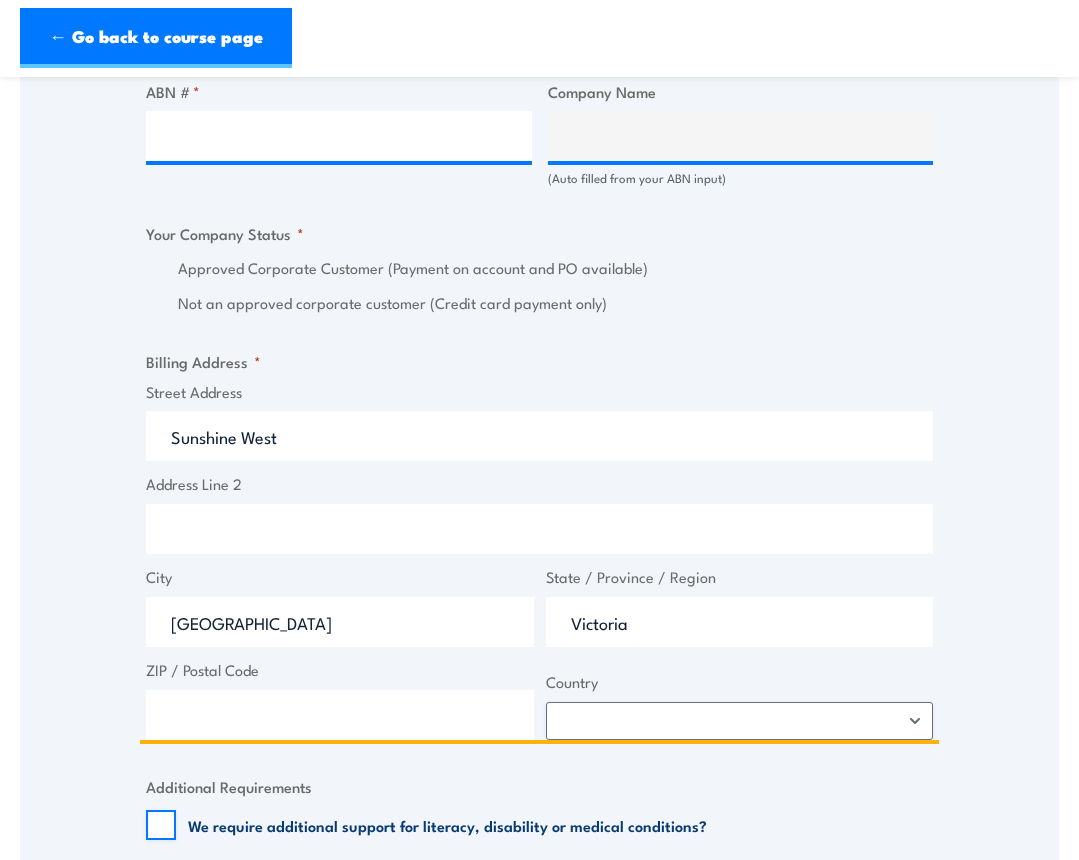 type on "Victoria" 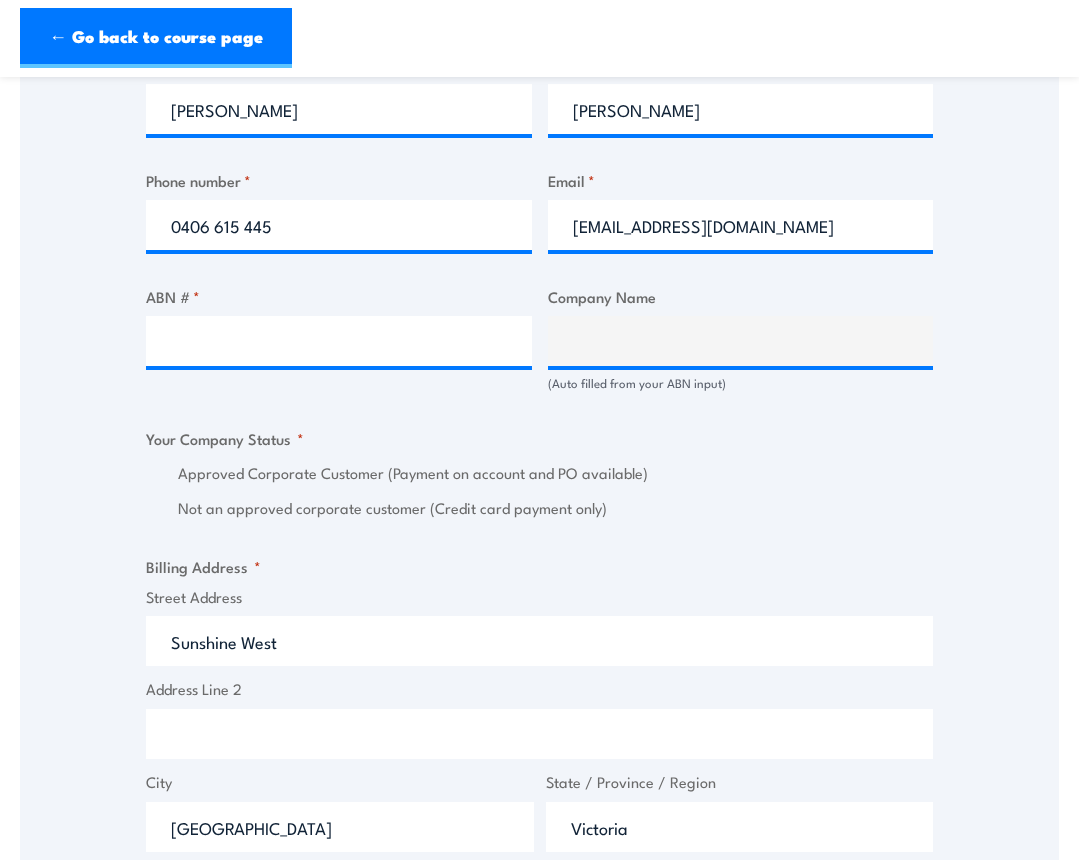 scroll, scrollTop: 1300, scrollLeft: 0, axis: vertical 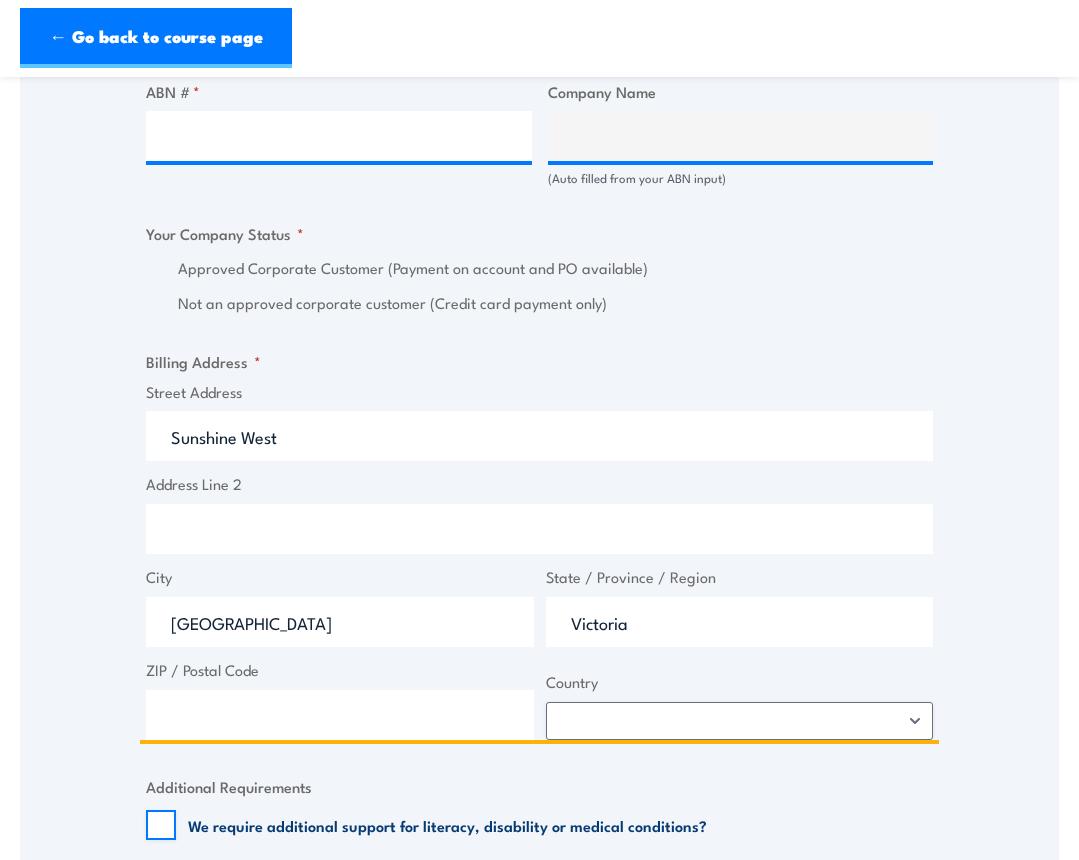 click on "Sunshine West" at bounding box center [539, 436] 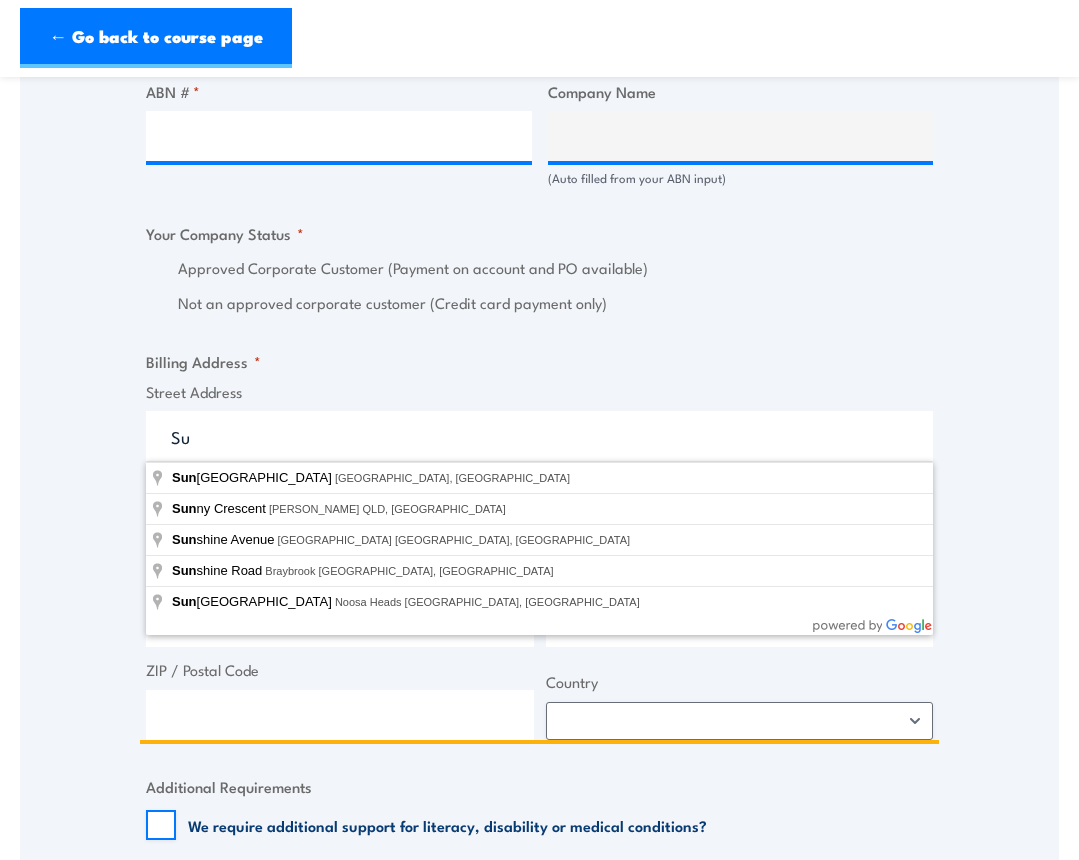 type on "S" 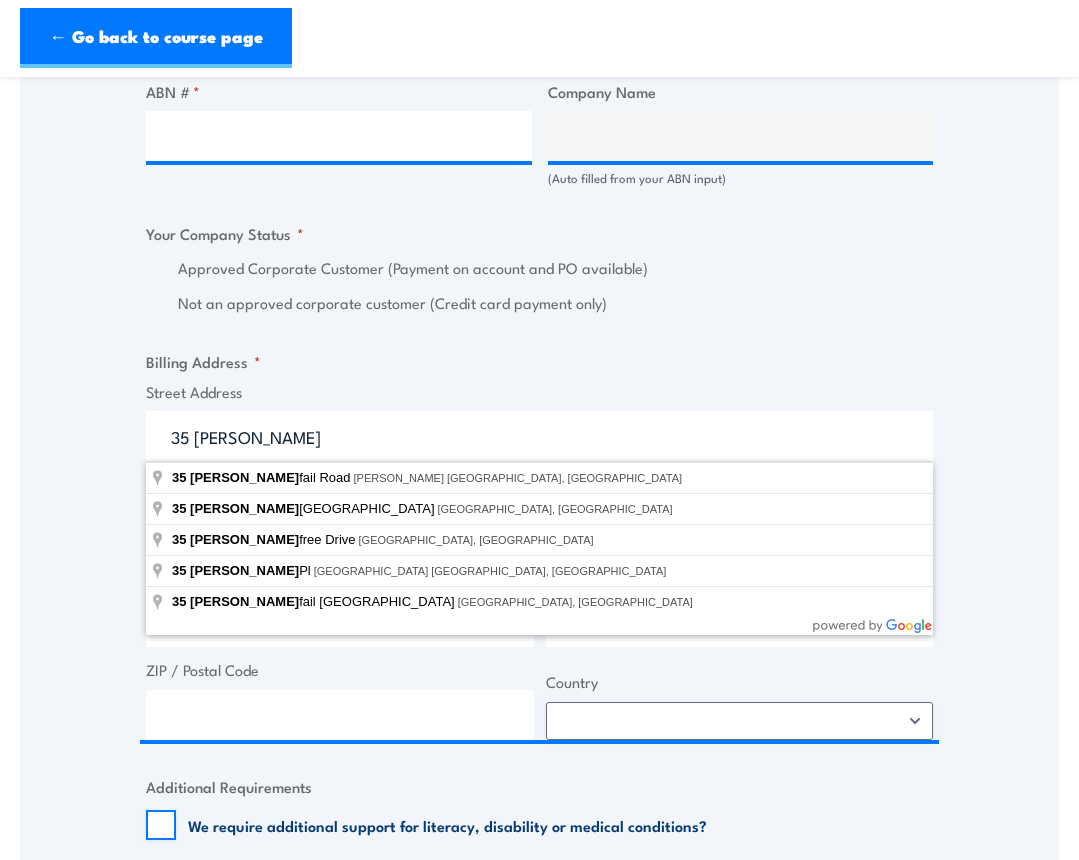 type on "[STREET_ADDRESS]" 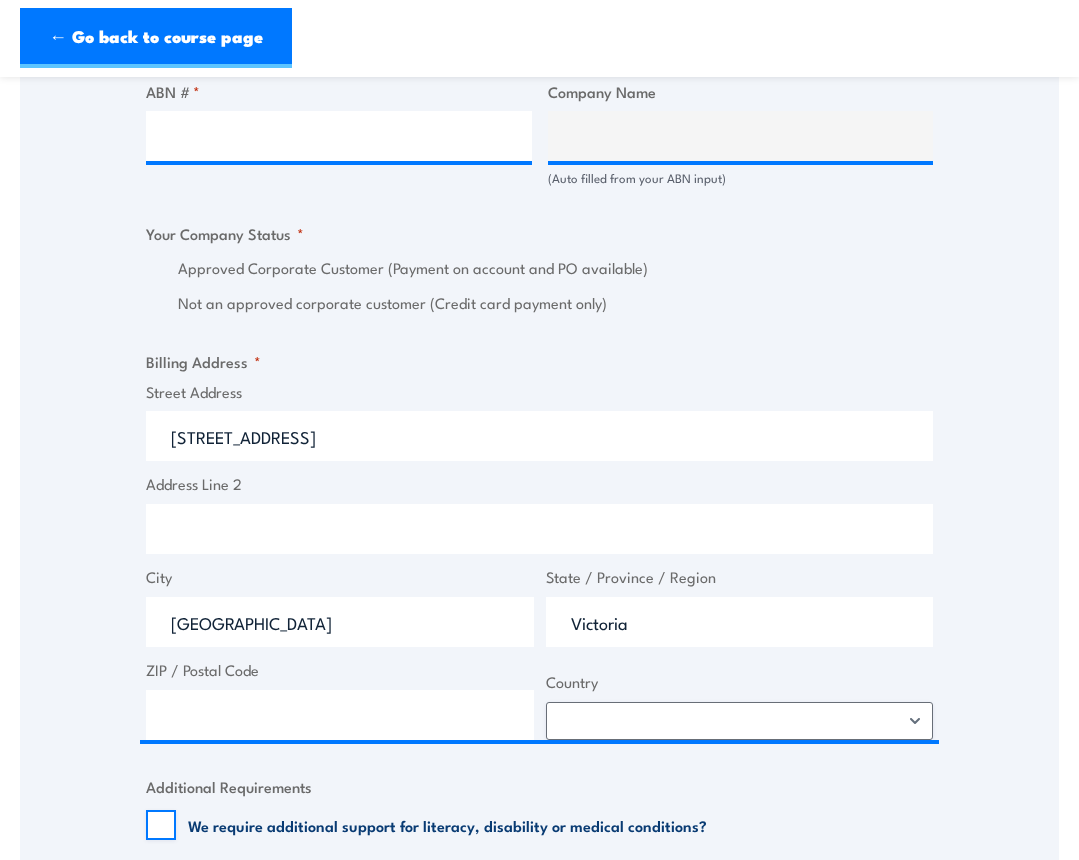 type on "35 Innisfree Dr" 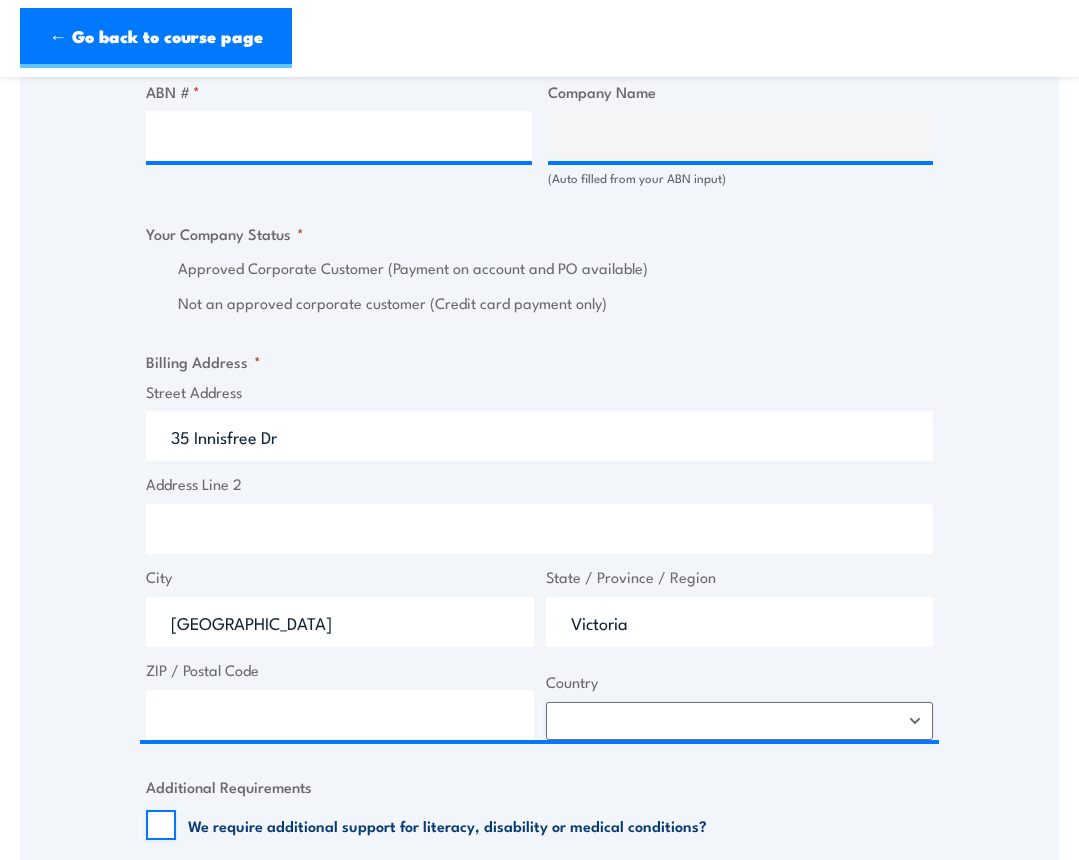 type on "[GEOGRAPHIC_DATA]" 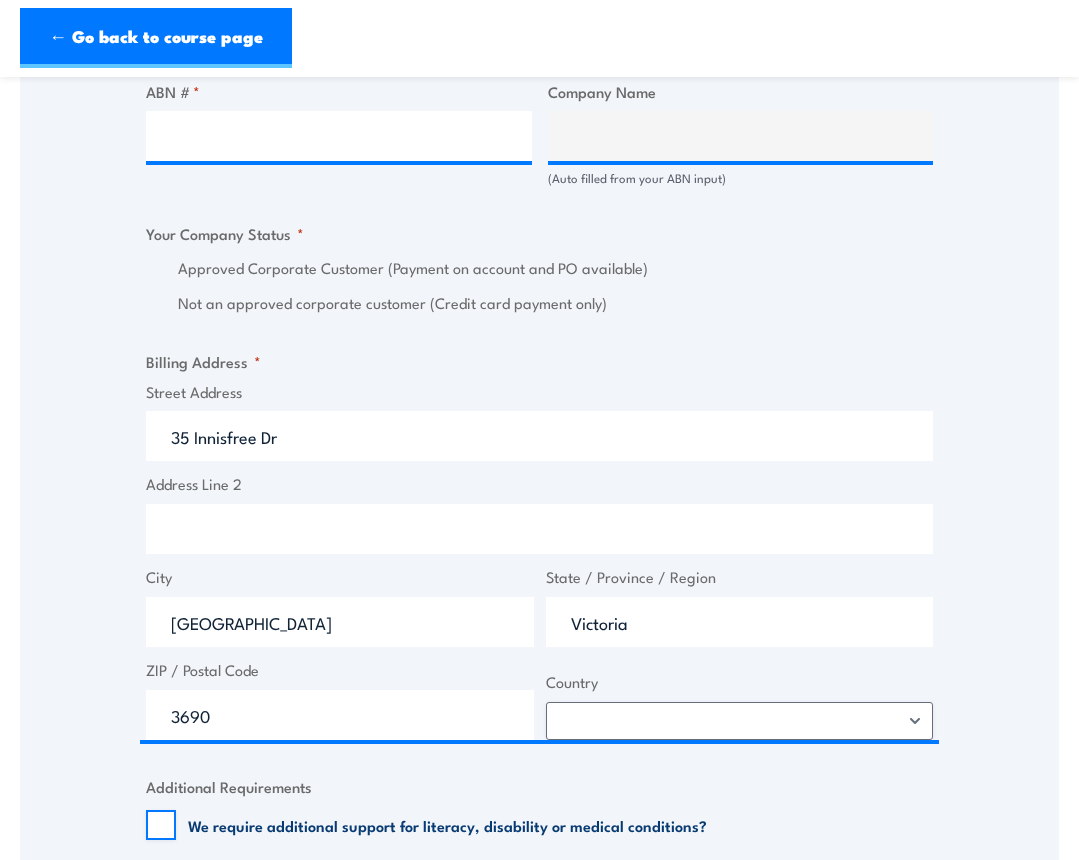select on "[GEOGRAPHIC_DATA]" 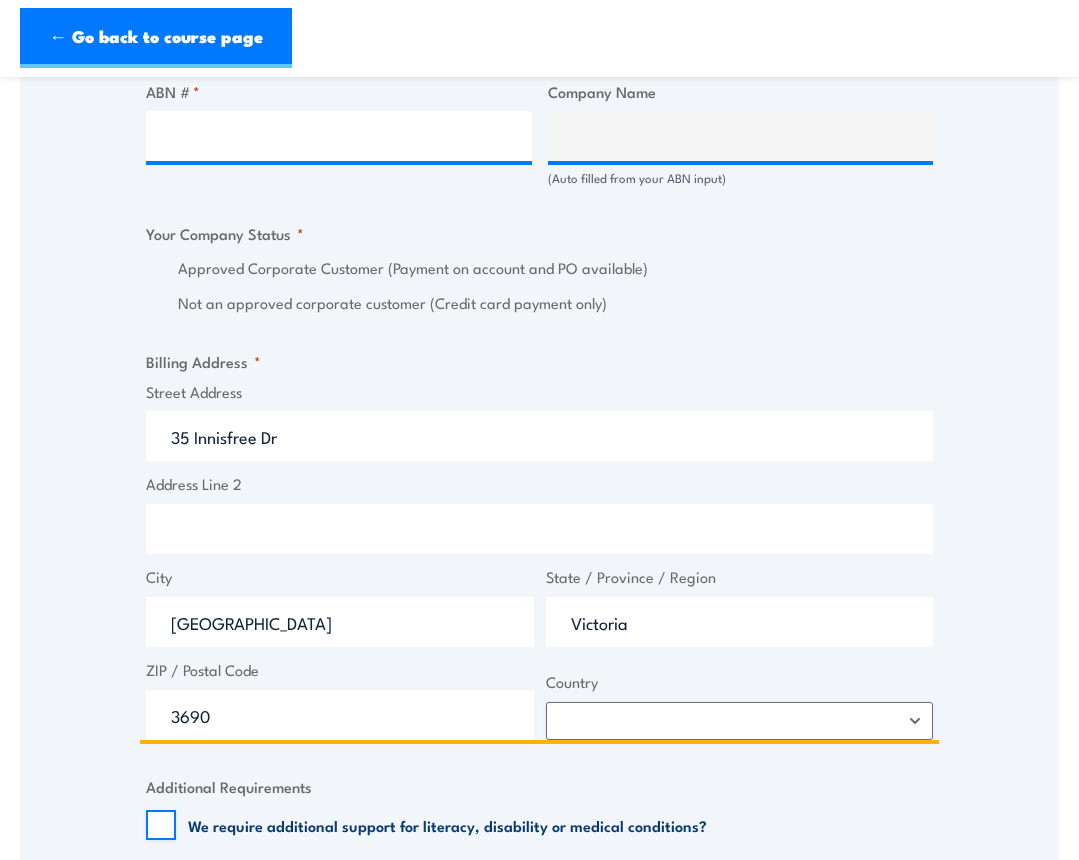 click on "Address Line 2" at bounding box center [539, 529] 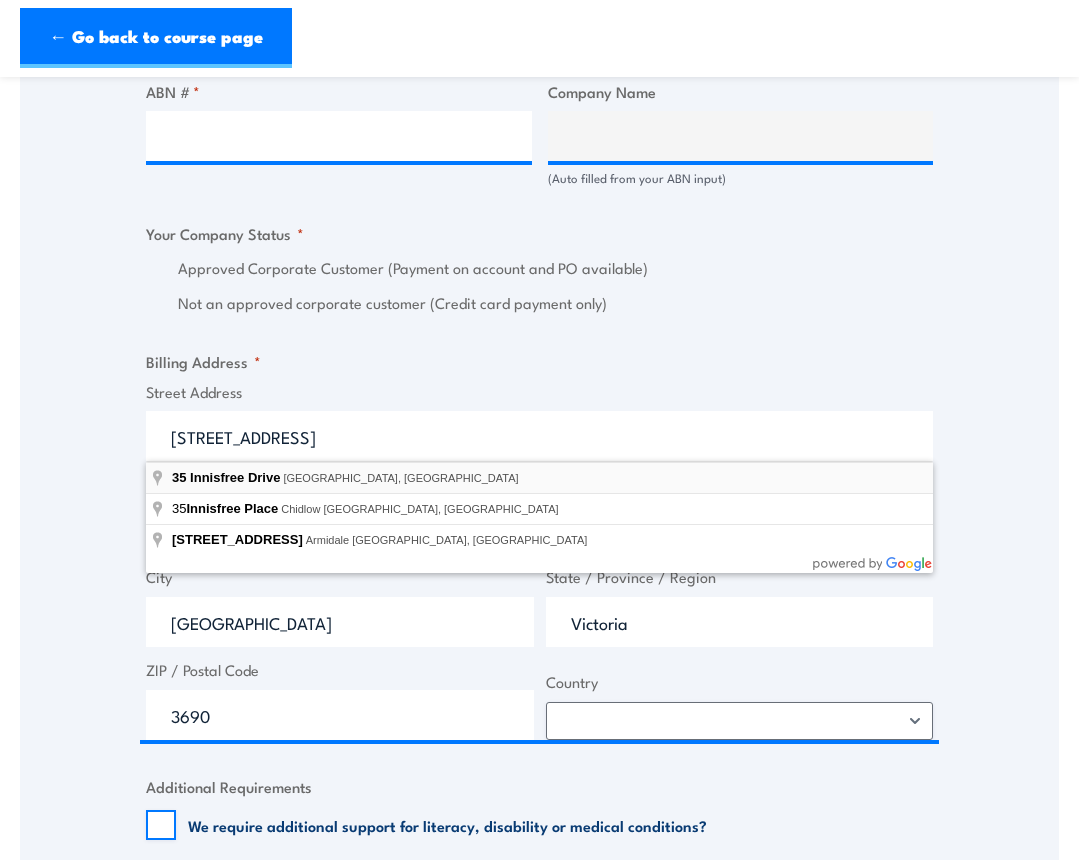 type on "[STREET_ADDRESS]" 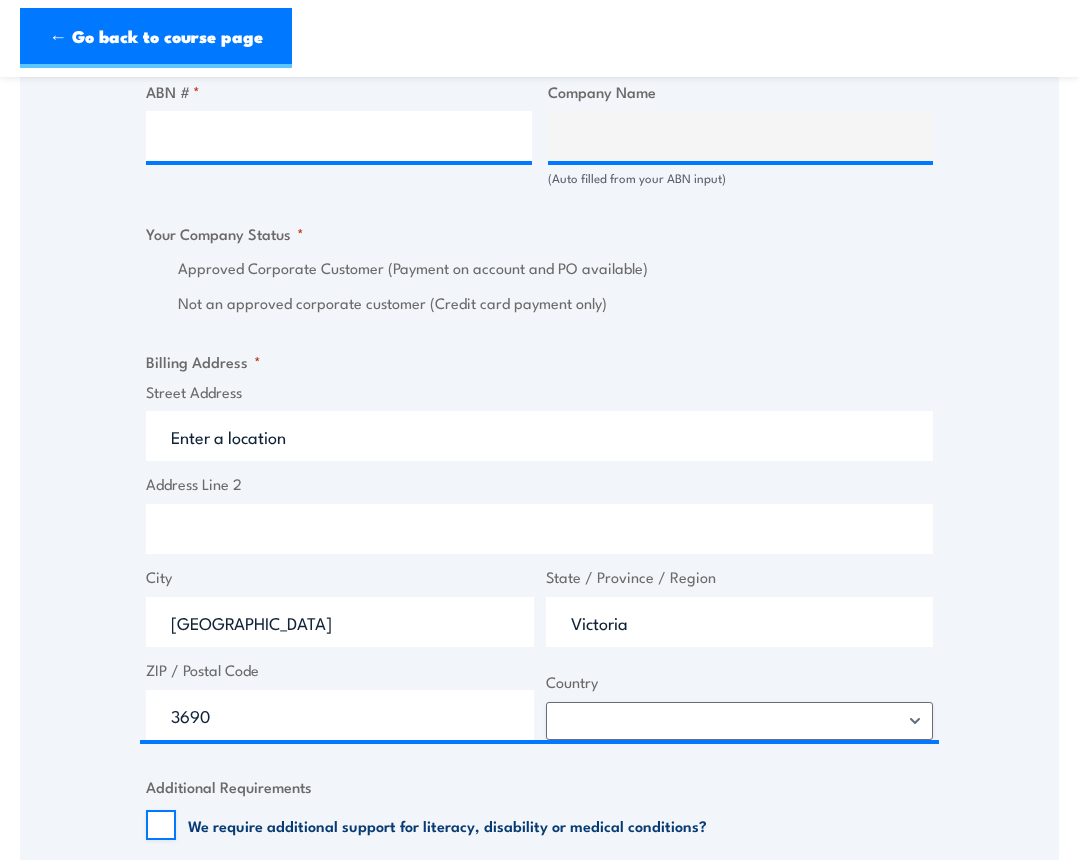 type on "35 Innisfree Dr" 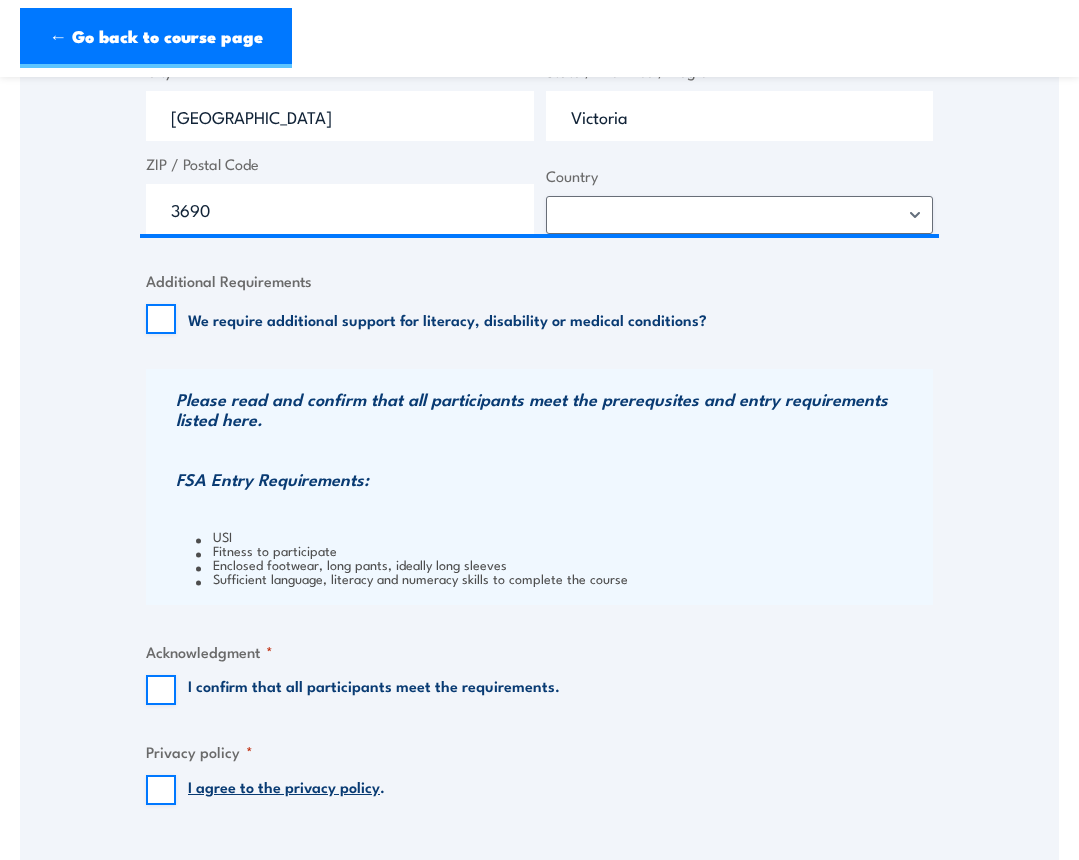 scroll, scrollTop: 1900, scrollLeft: 0, axis: vertical 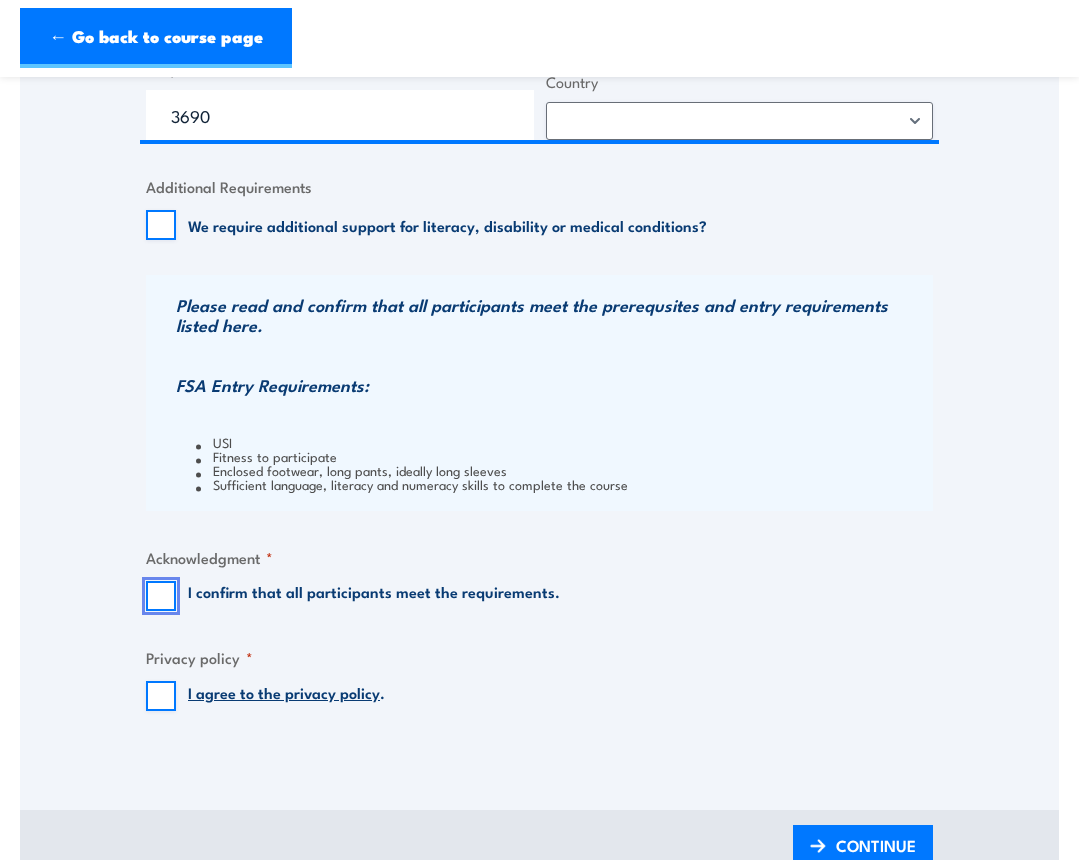 click on "I confirm that all participants meet the requirements." at bounding box center (161, 596) 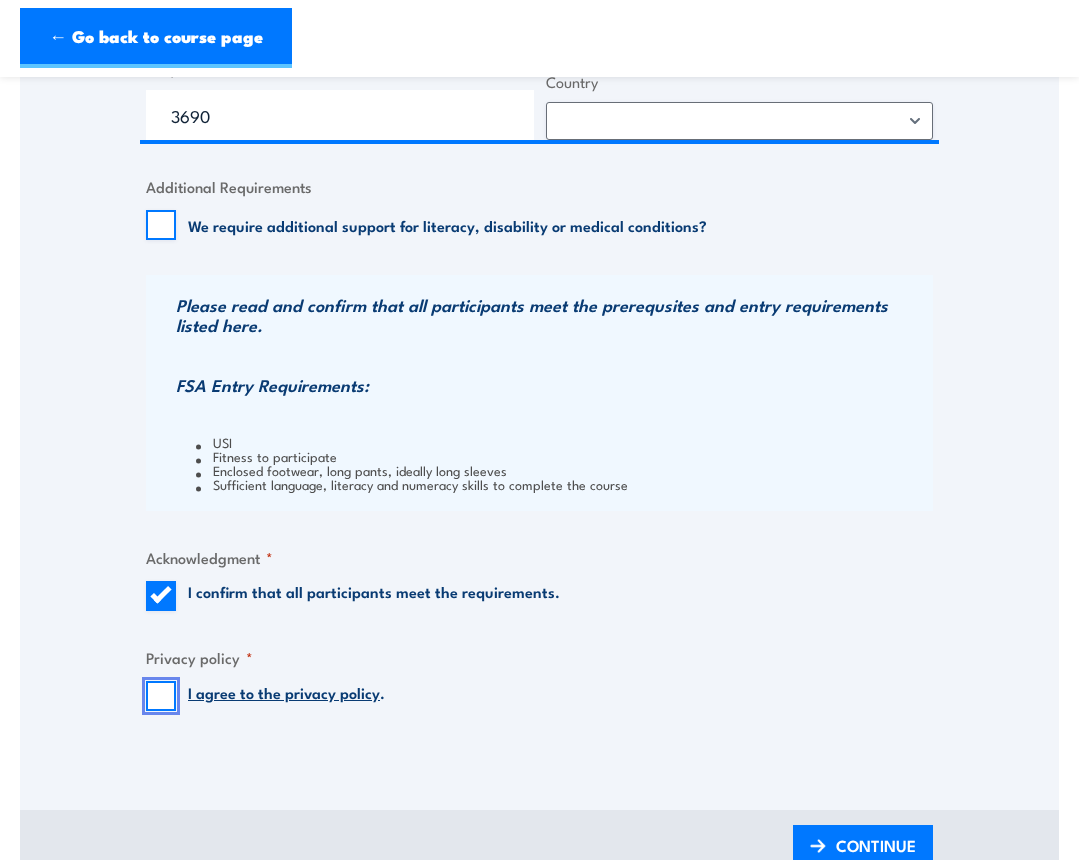 click on "I agree to the privacy policy ." at bounding box center [161, 696] 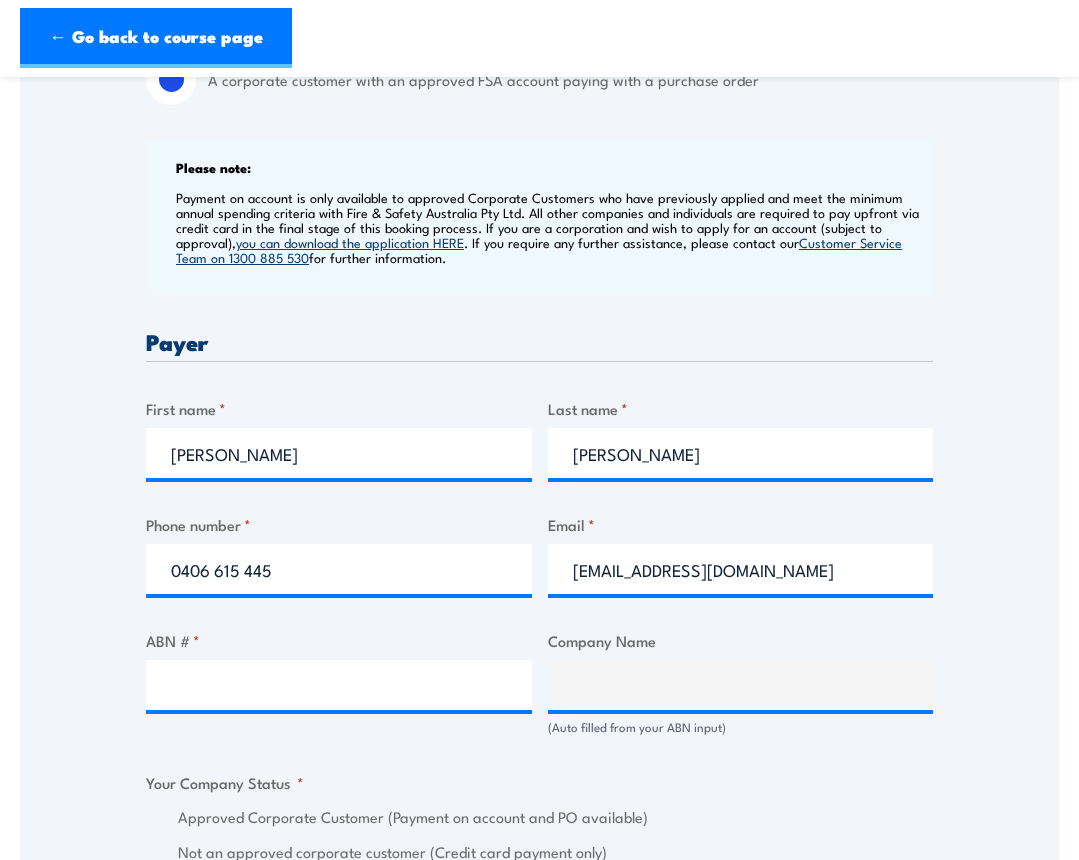 scroll, scrollTop: 800, scrollLeft: 0, axis: vertical 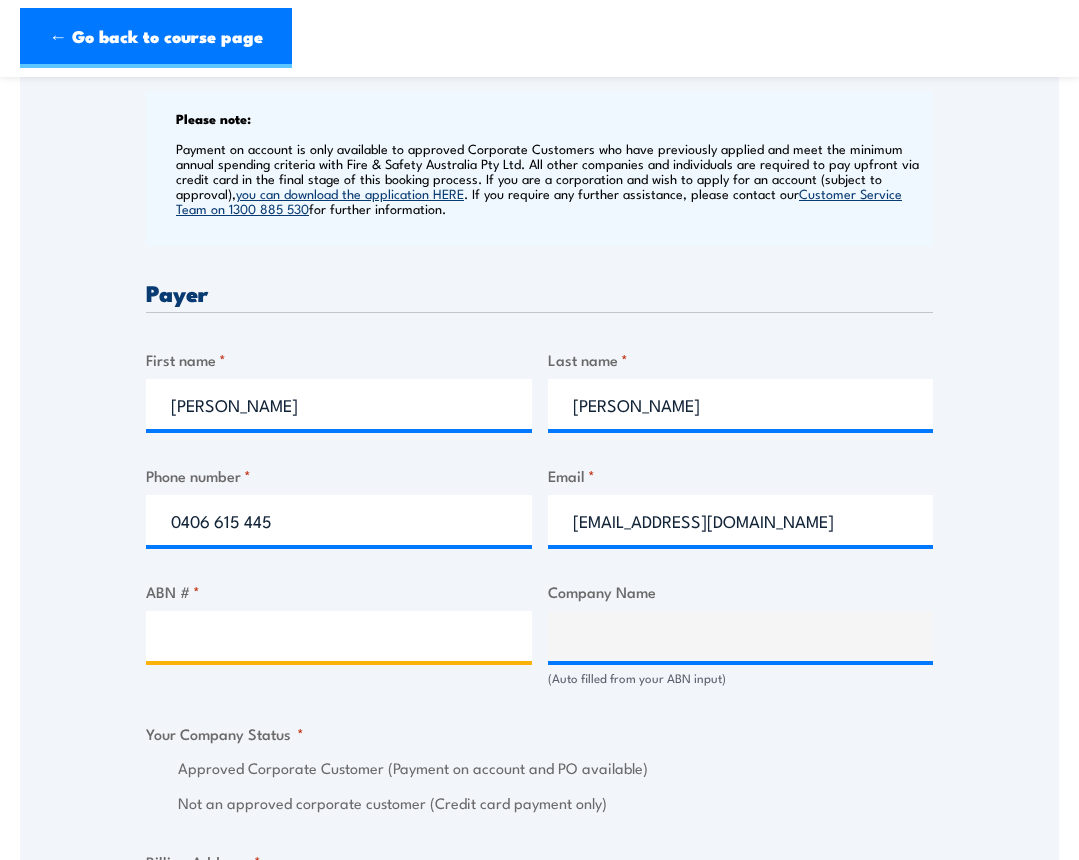 click on "ABN # *" at bounding box center [339, 636] 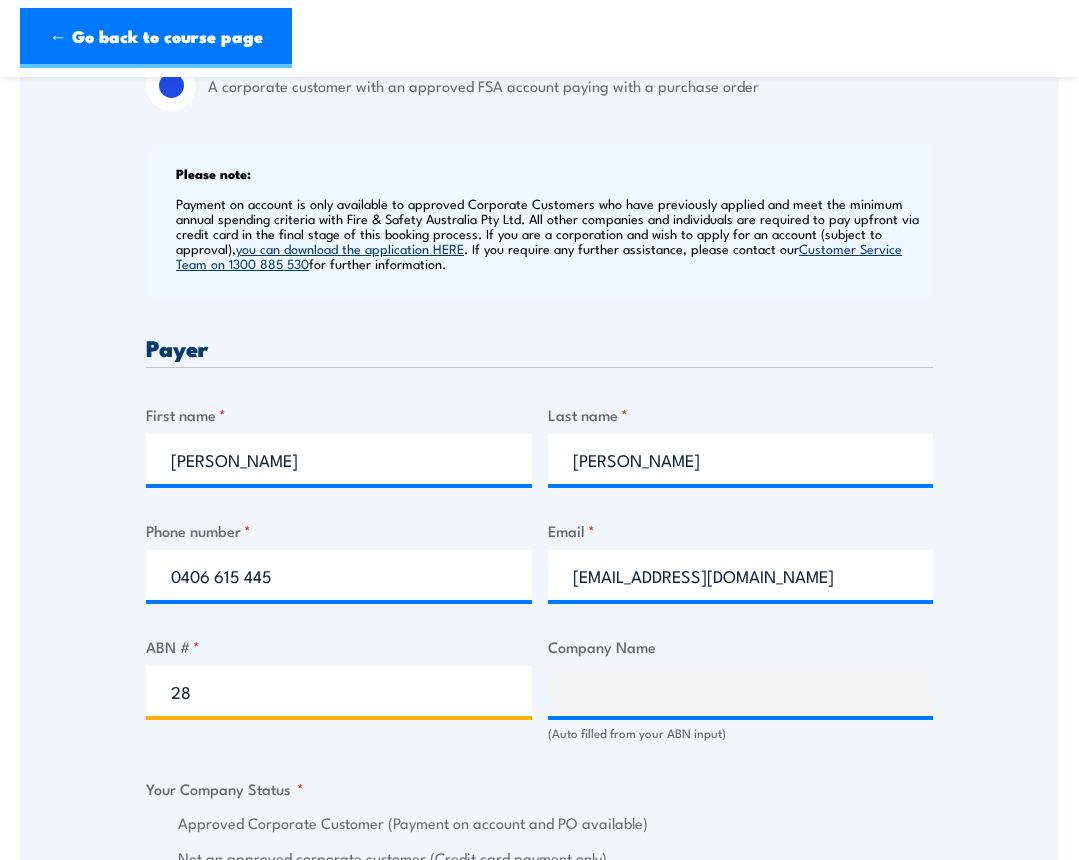 scroll, scrollTop: 700, scrollLeft: 0, axis: vertical 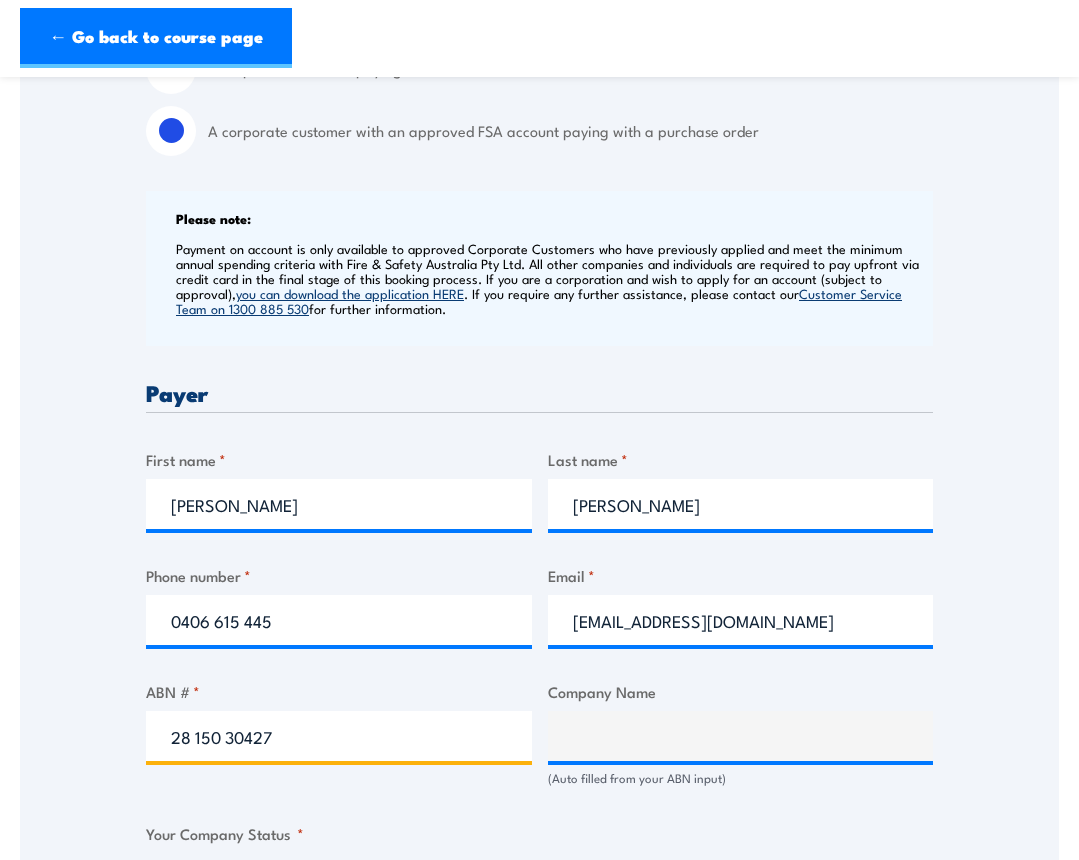 type on "28 150 304279" 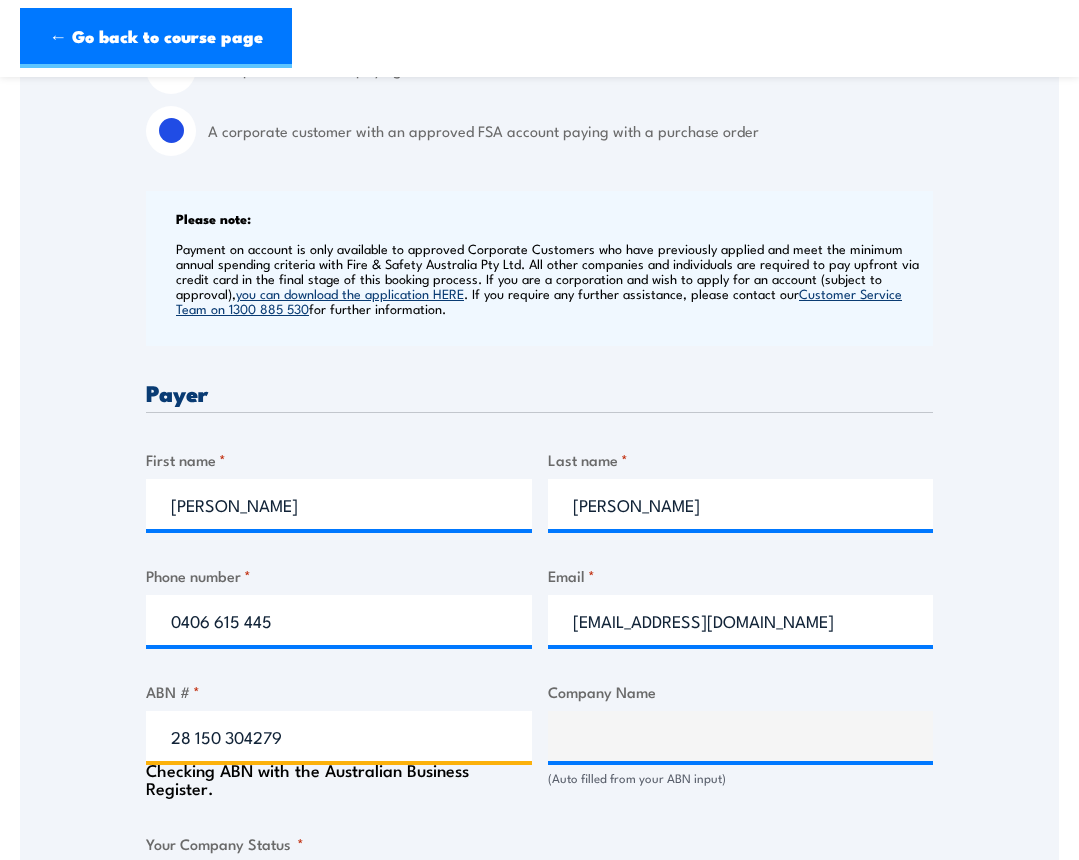 type on "Full Bore Drill & Blast Pty Ltd" 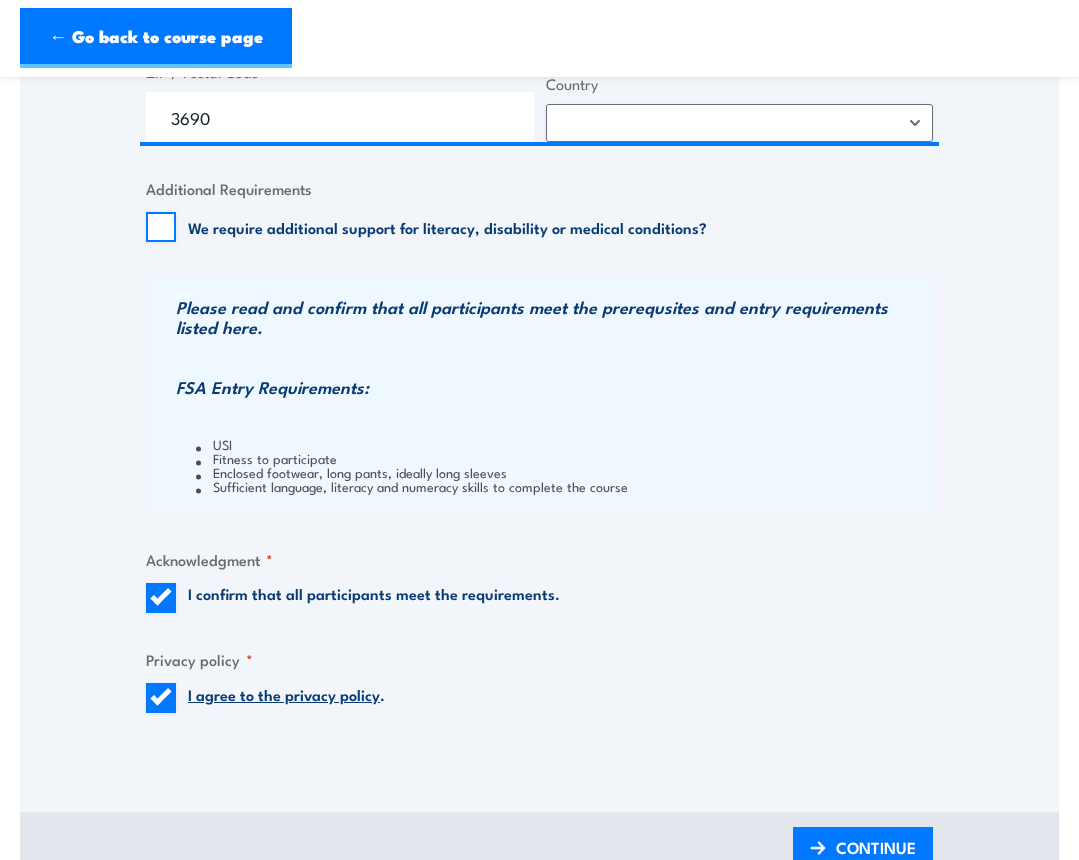 scroll, scrollTop: 1900, scrollLeft: 0, axis: vertical 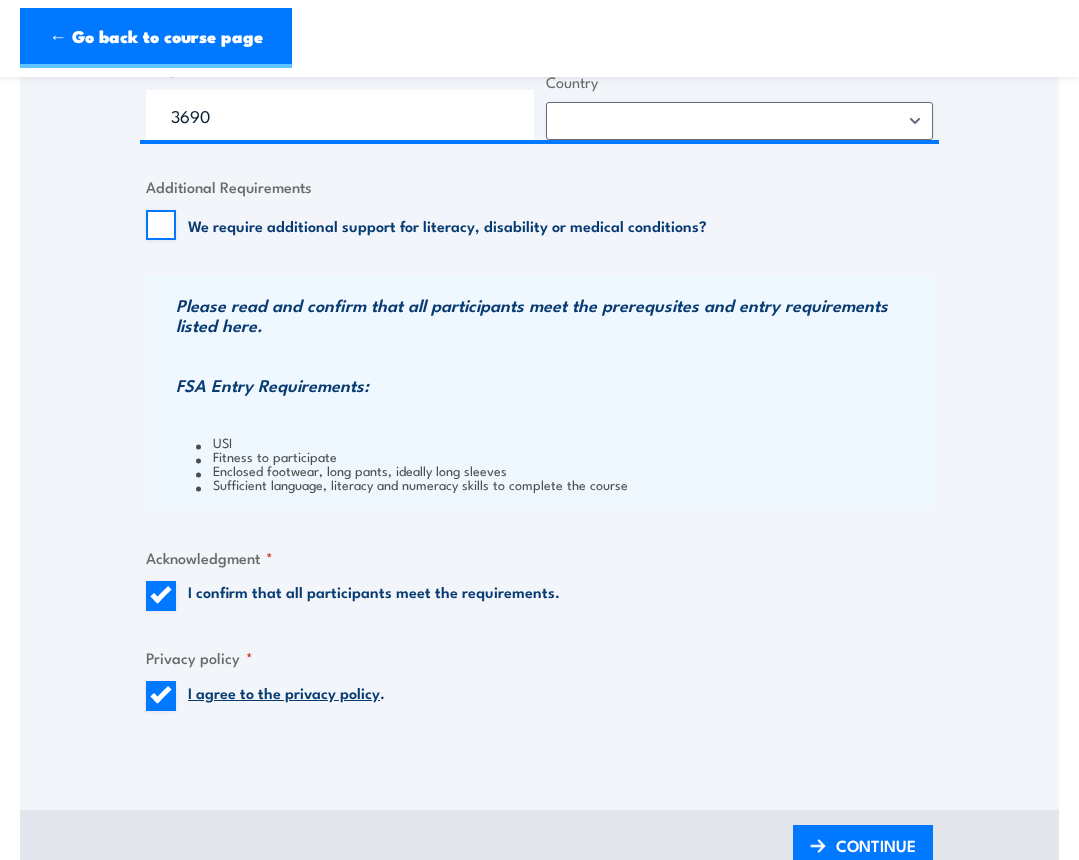type on "28 150 304279" 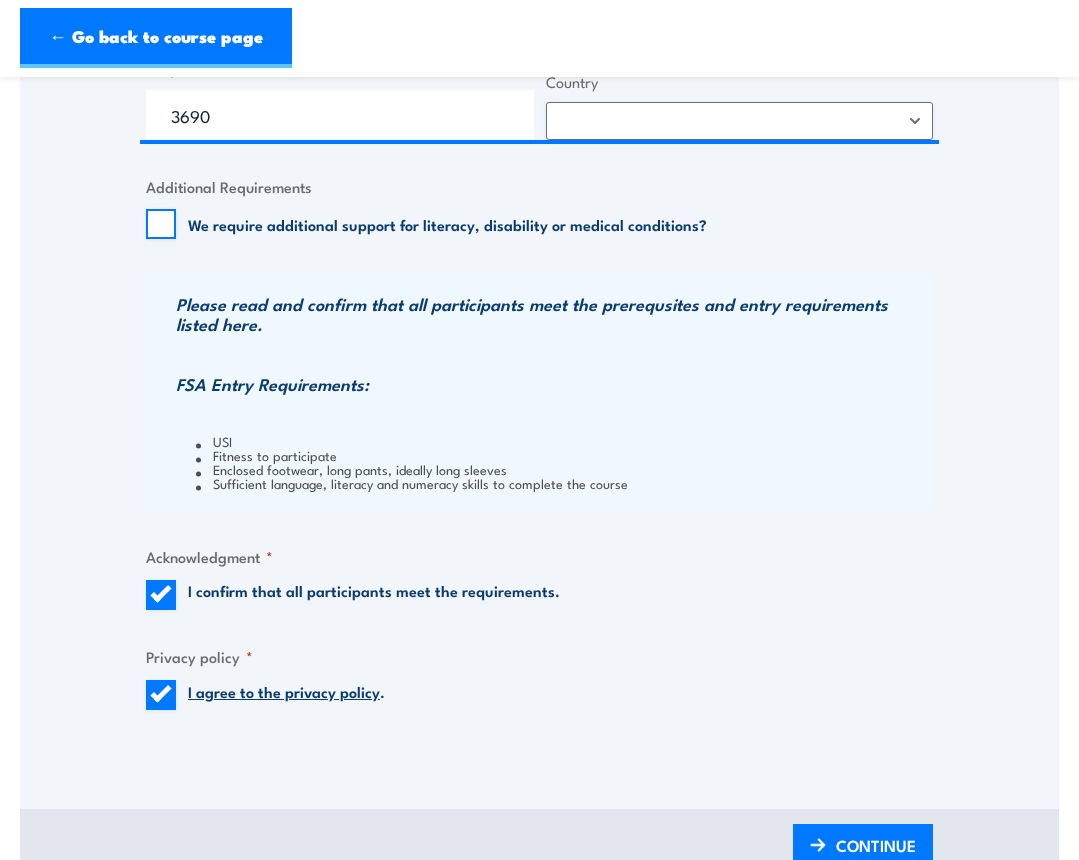 scroll, scrollTop: 1900, scrollLeft: 0, axis: vertical 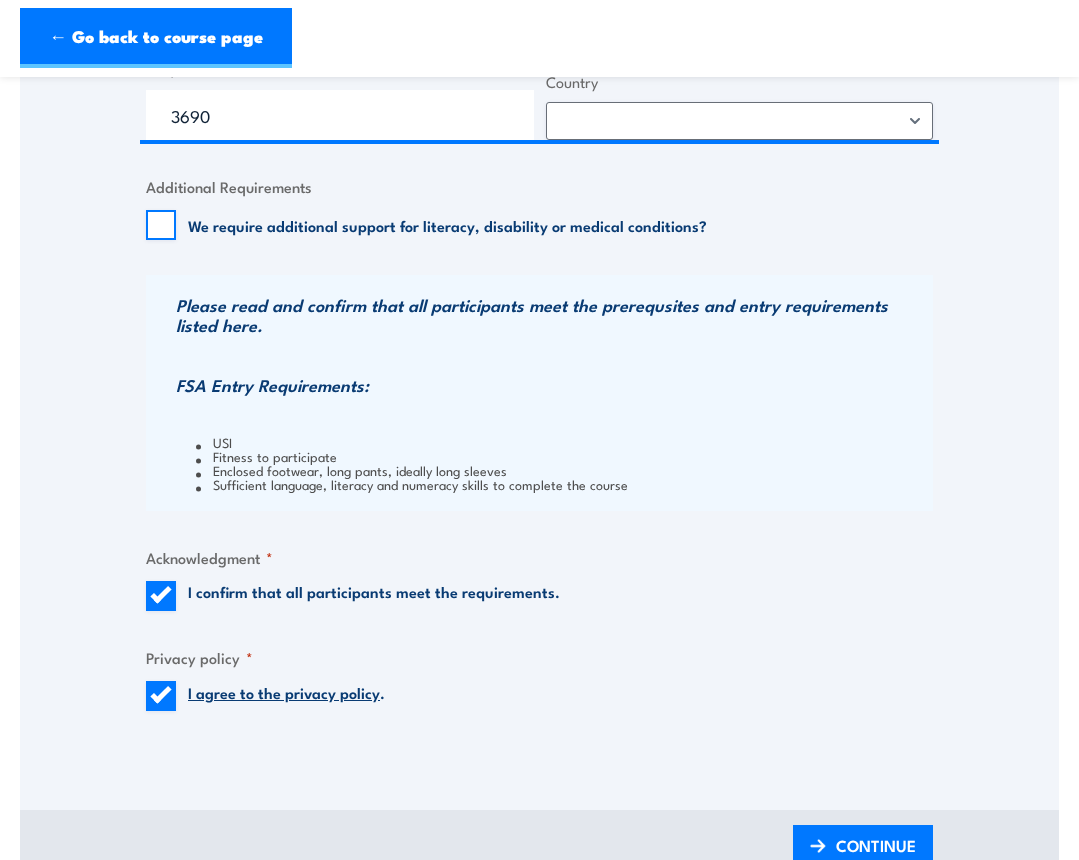 click on "USI" at bounding box center (562, 442) 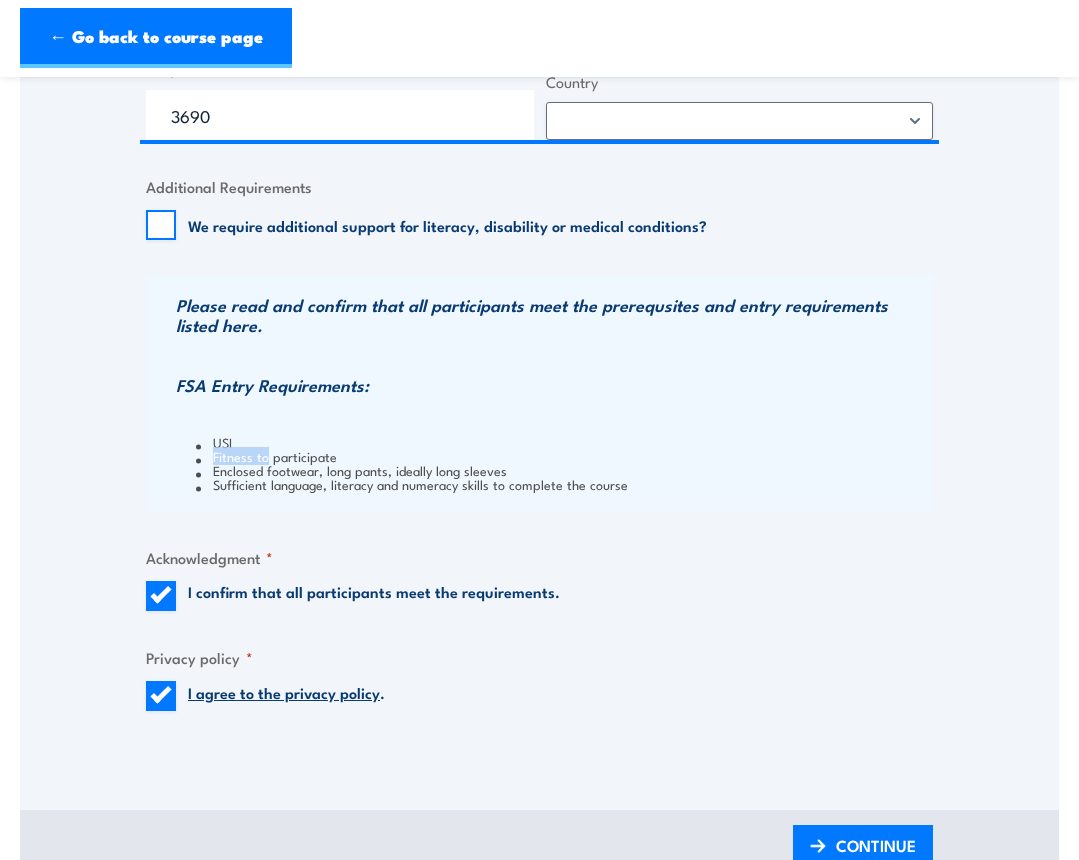 click on "USI
Fitness to participate
Enclosed footwear, long pants, ideally long sleeves
Sufficient language, literacy and numeracy skills to complete the course" at bounding box center [552, 463] 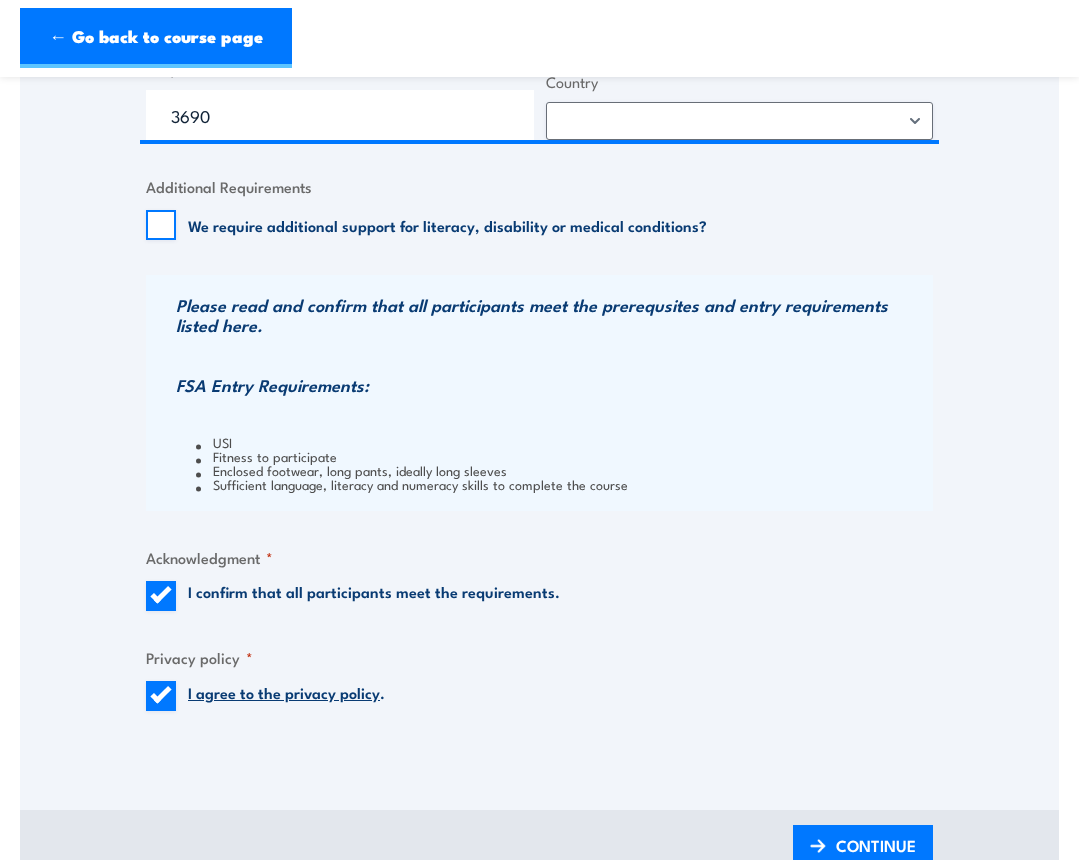 drag, startPoint x: 655, startPoint y: 498, endPoint x: 647, endPoint y: 491, distance: 10.630146 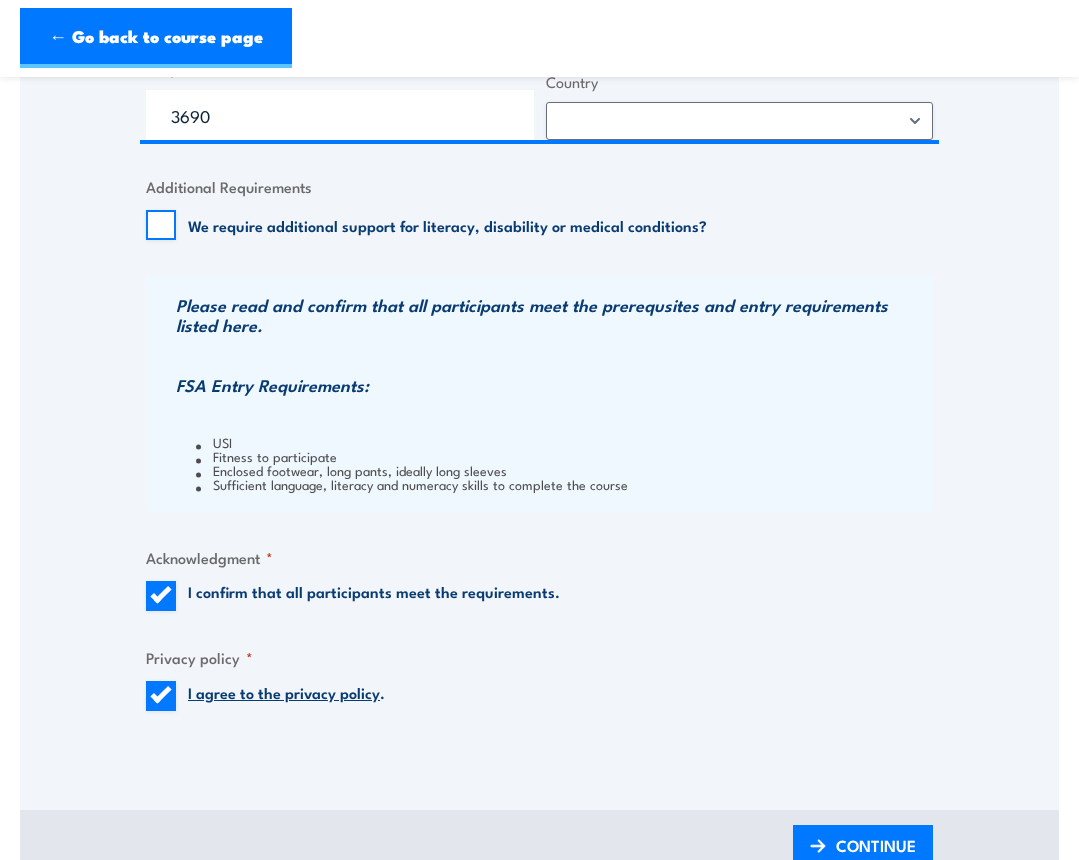 click on "Please read and confirm that all participants meet the prerequsites and entry requirements listed here.
FSA Entry Requirements:
USI
Fitness to participate
Enclosed footwear, long pants, ideally long sleeves
Sufficient language, literacy and numeracy skills to complete the course" at bounding box center [539, 393] 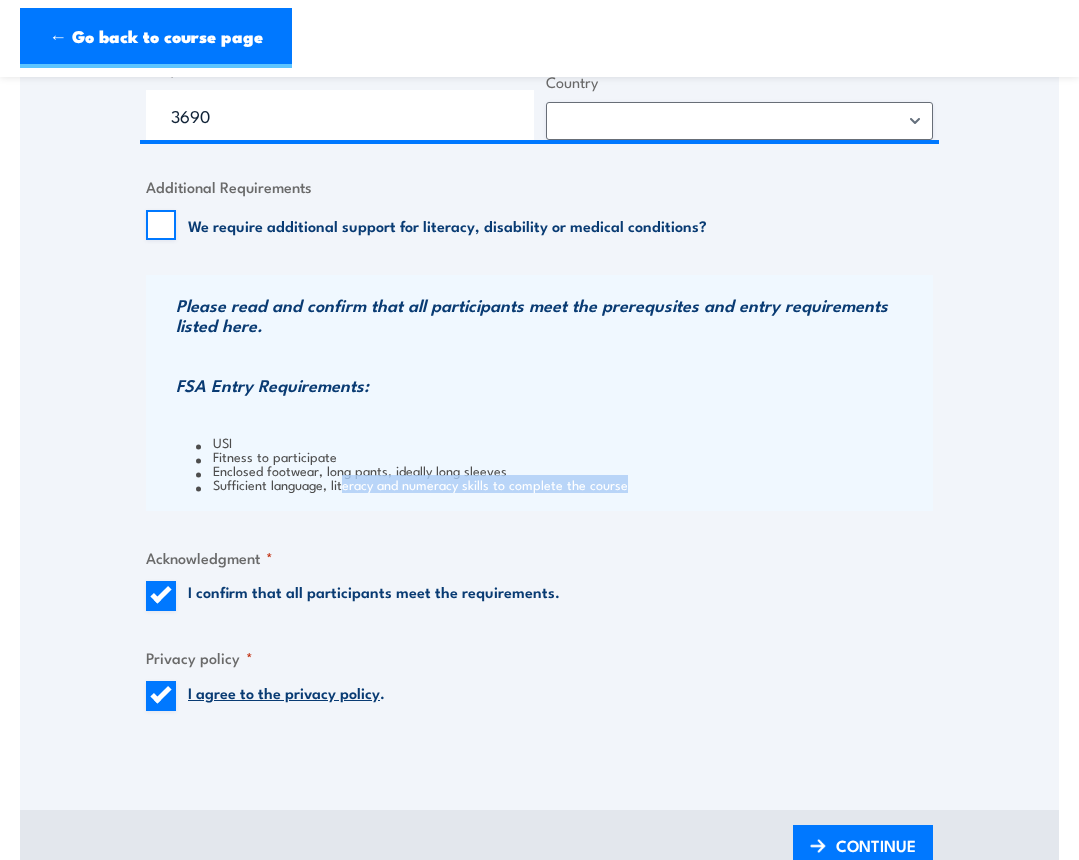 drag, startPoint x: 628, startPoint y: 480, endPoint x: 332, endPoint y: 481, distance: 296.00168 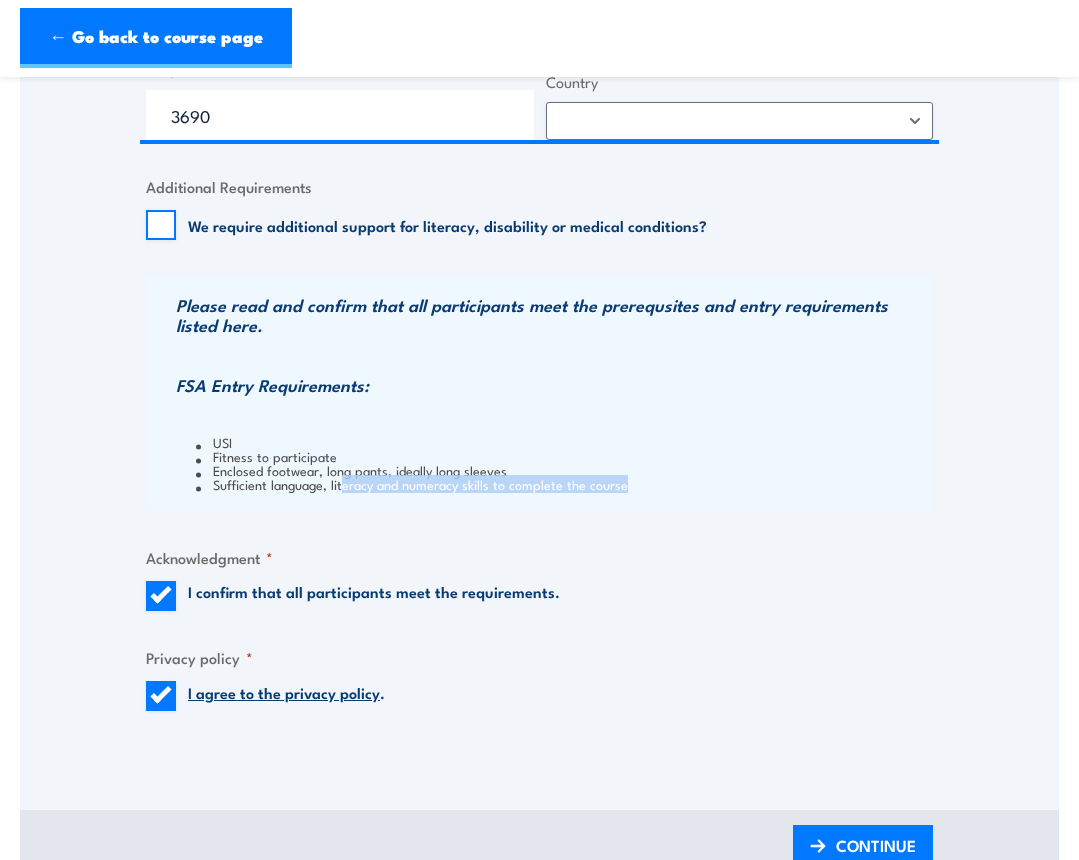 click on "Sufficient language, literacy and numeracy skills to complete the course" at bounding box center [562, 484] 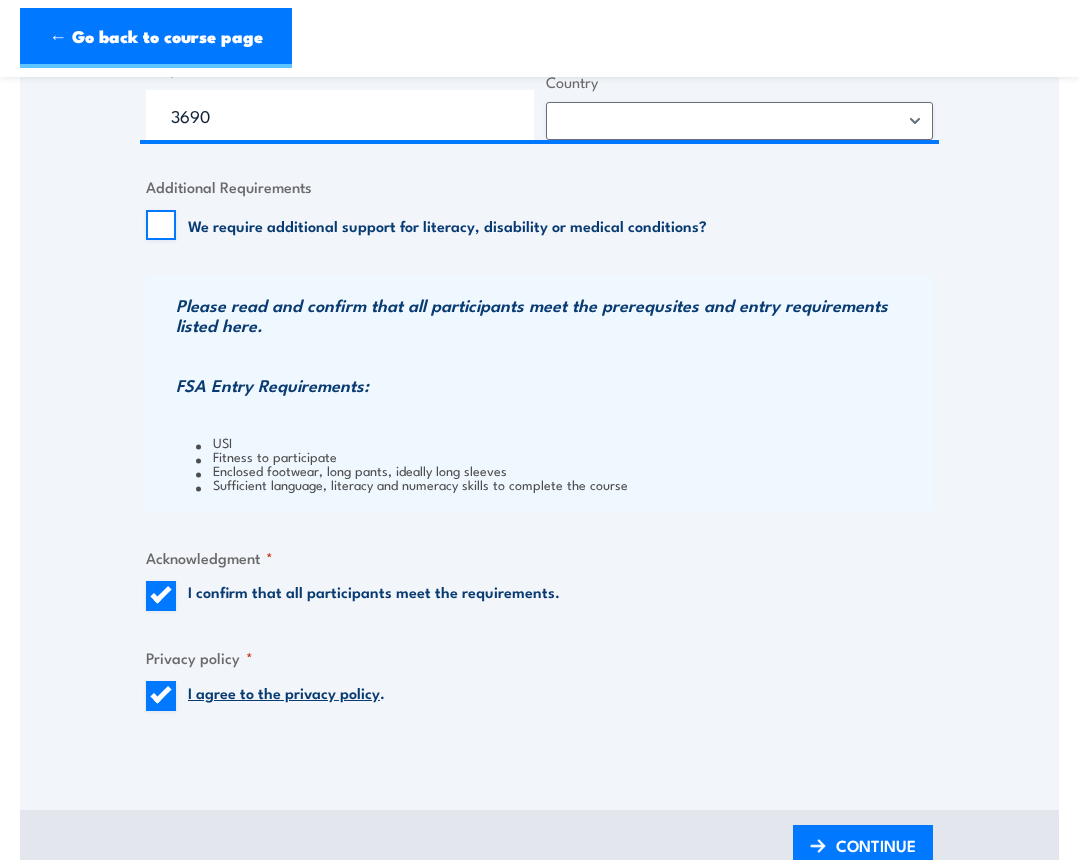 drag, startPoint x: 495, startPoint y: 440, endPoint x: 505, endPoint y: 466, distance: 27.856777 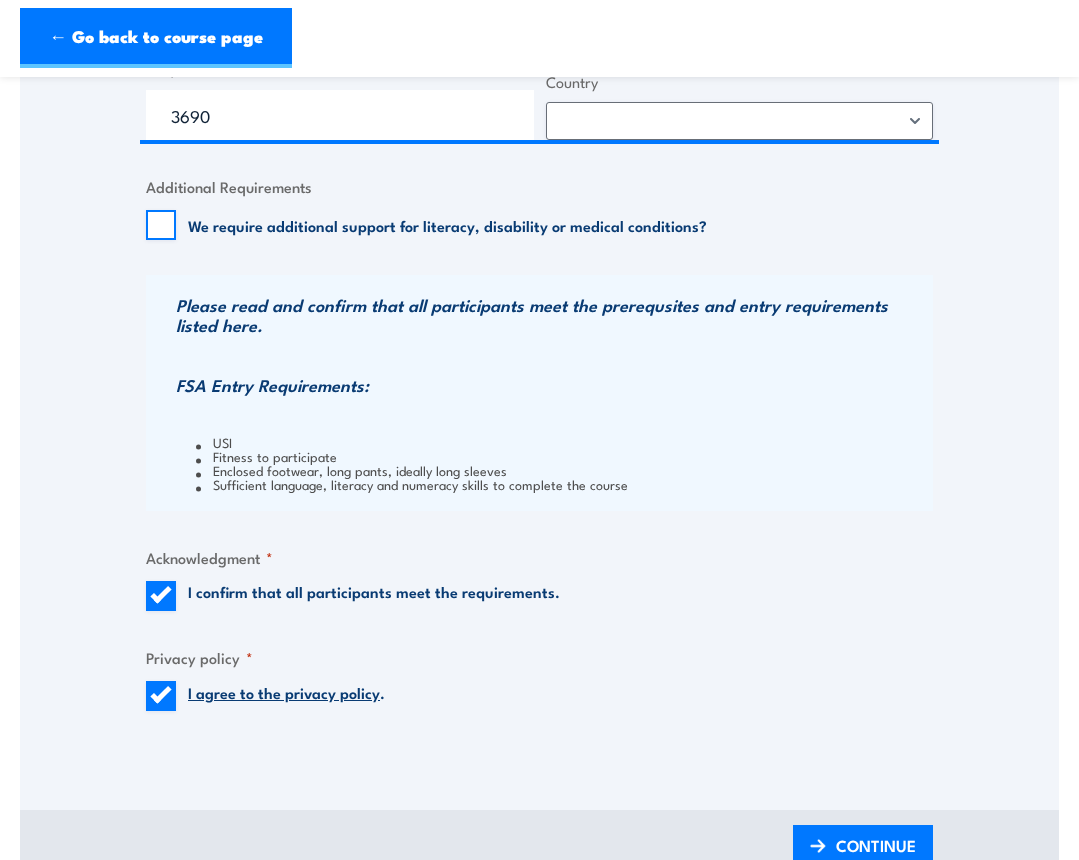 click on "USI" at bounding box center (562, 442) 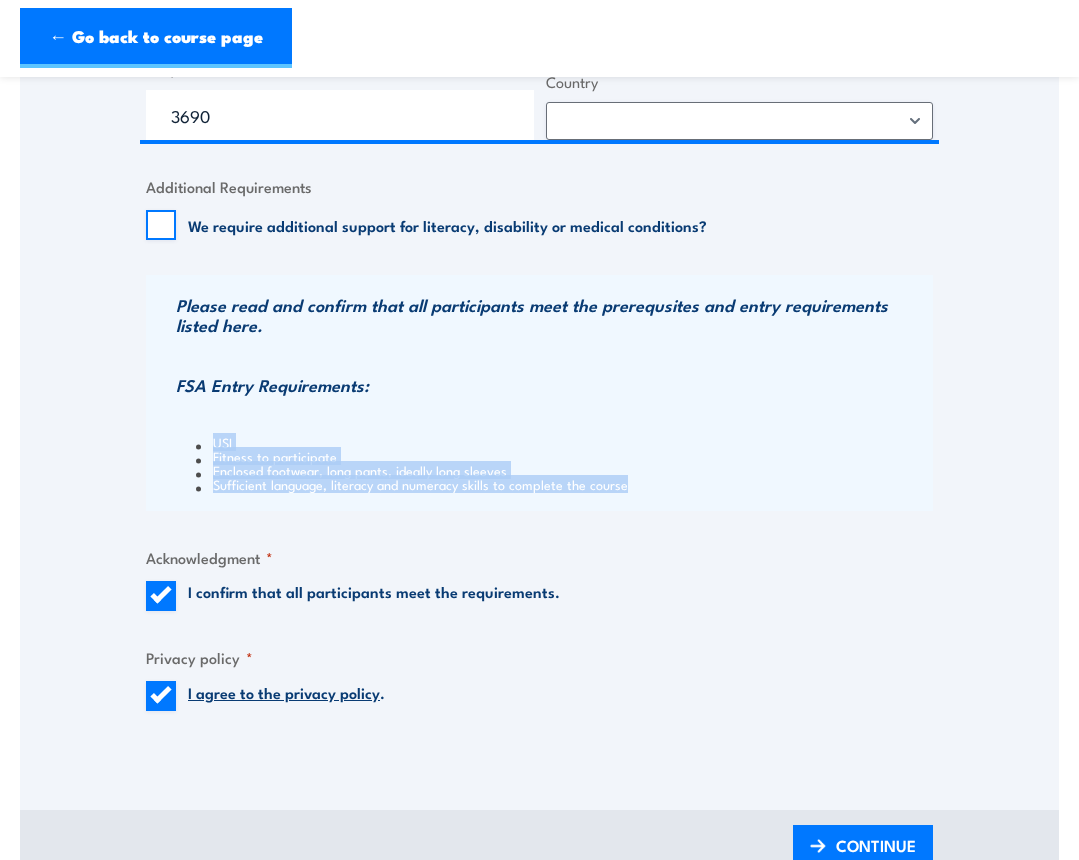 drag, startPoint x: 632, startPoint y: 484, endPoint x: 206, endPoint y: 443, distance: 427.96844 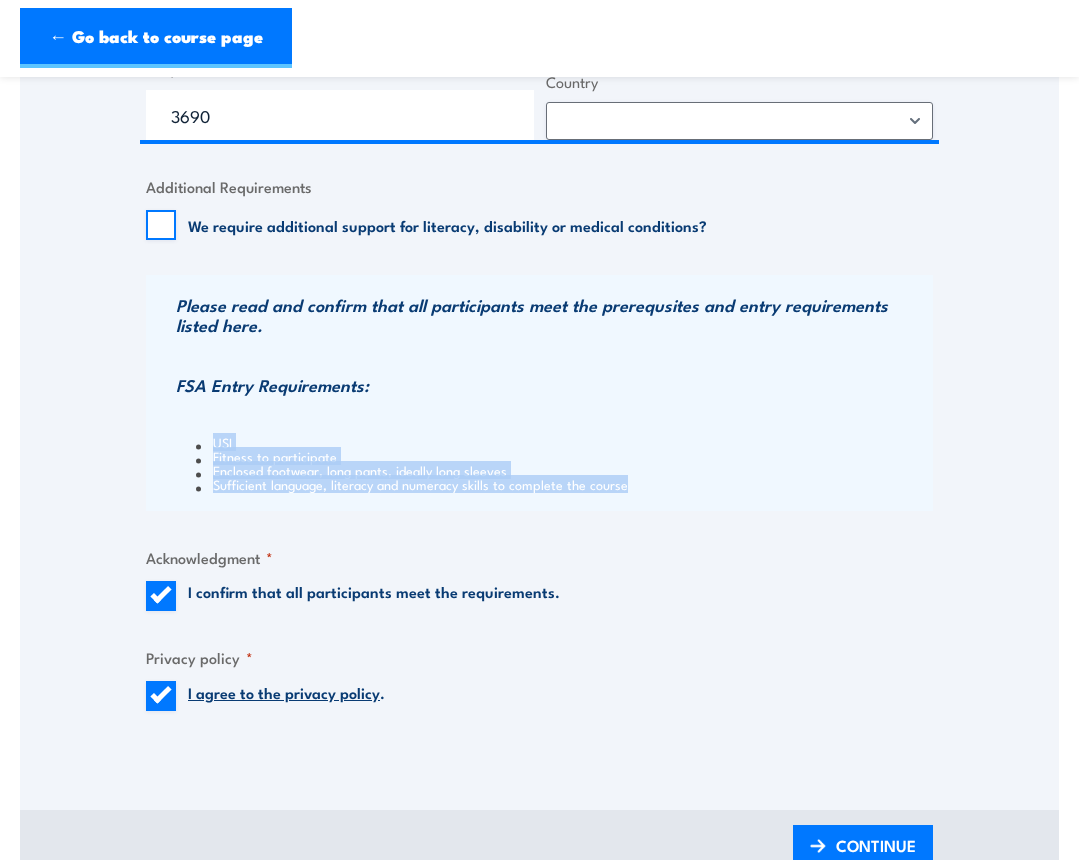 click on "USI
Fitness to participate
Enclosed footwear, long pants, ideally long sleeves
Sufficient language, literacy and numeracy skills to complete the course" at bounding box center (552, 463) 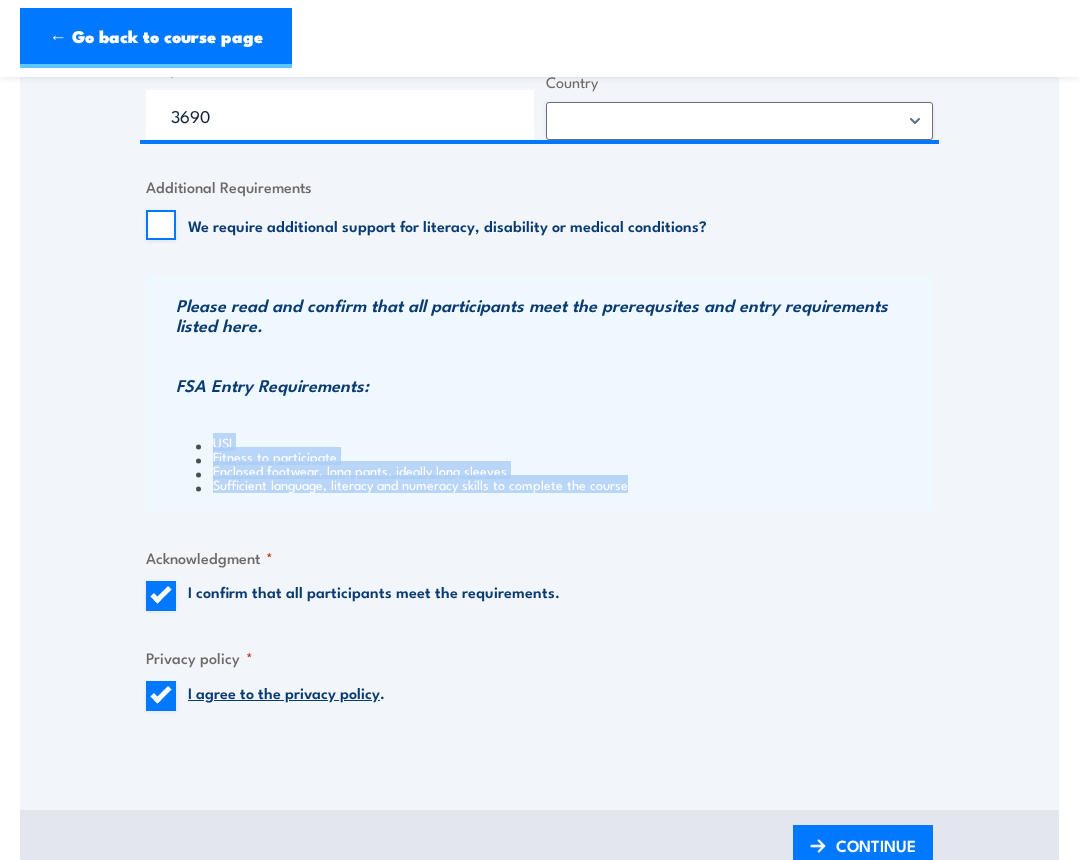 copy on "USI
Fitness to participate
Enclosed footwear, long pants, ideally long sleeves
Sufficient language, literacy and numeracy skills to complete the course" 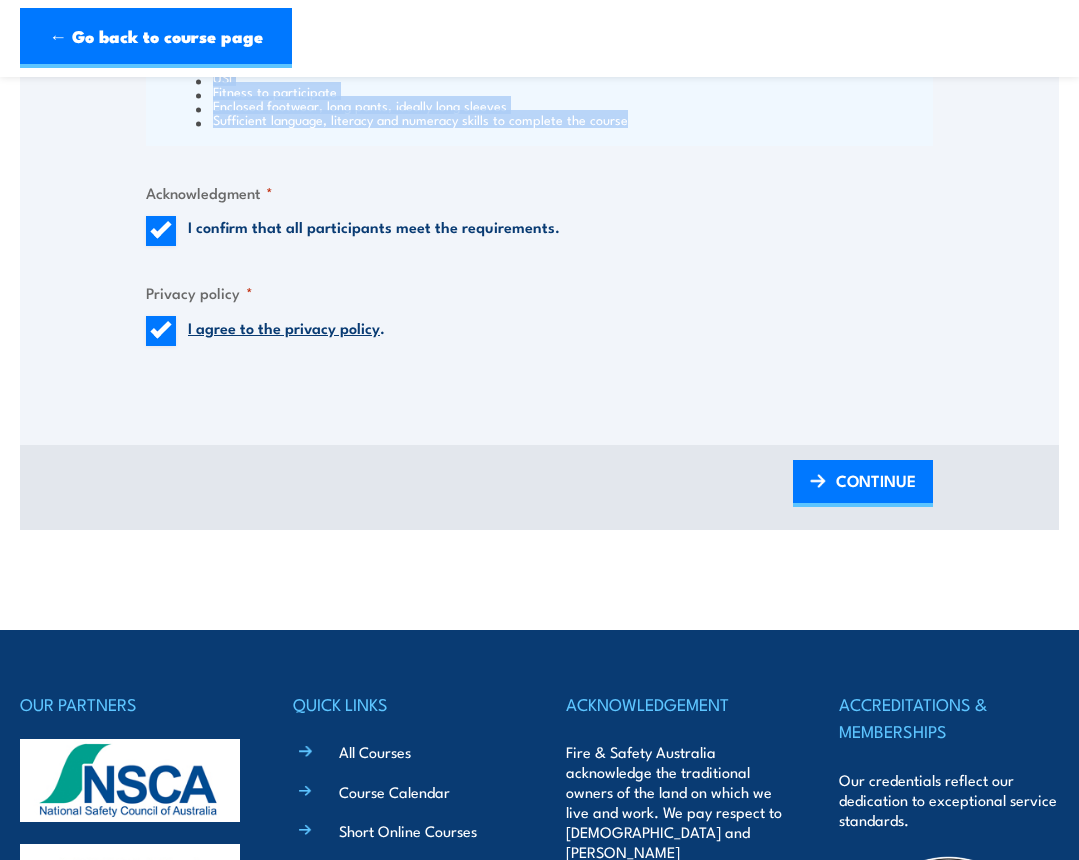 scroll, scrollTop: 2300, scrollLeft: 0, axis: vertical 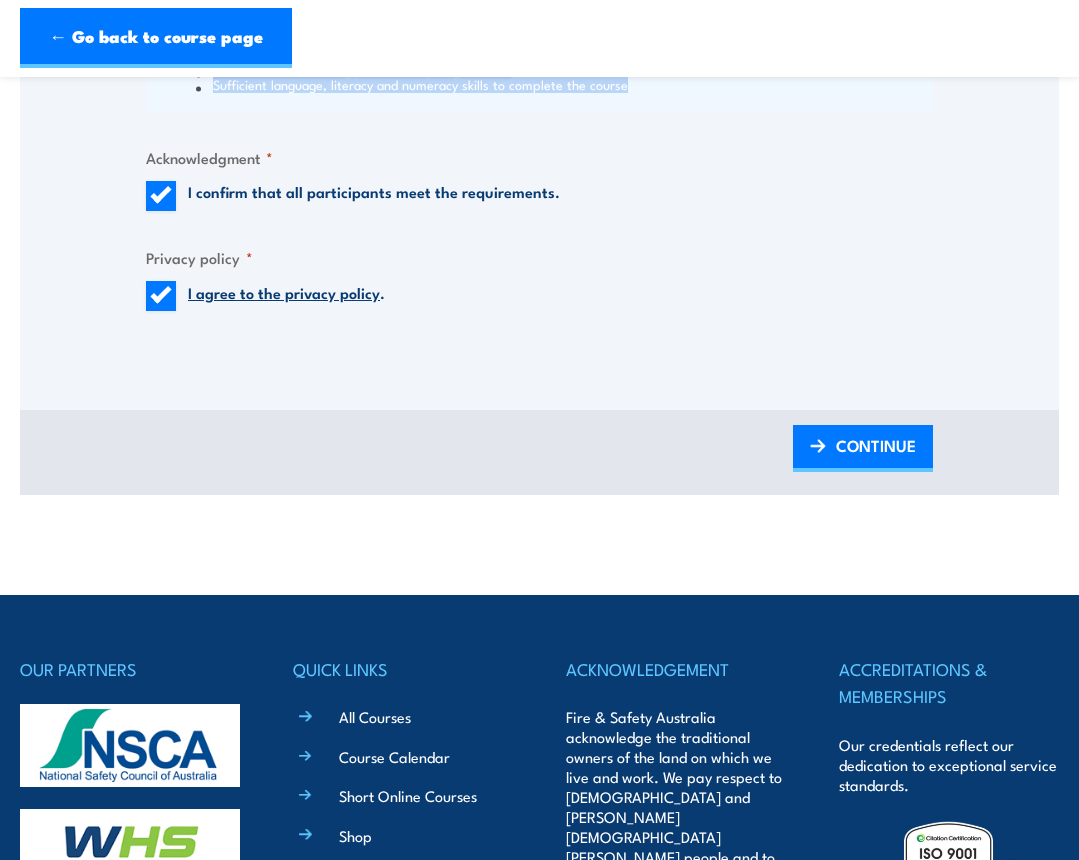 click on "CONTINUE" at bounding box center (876, 445) 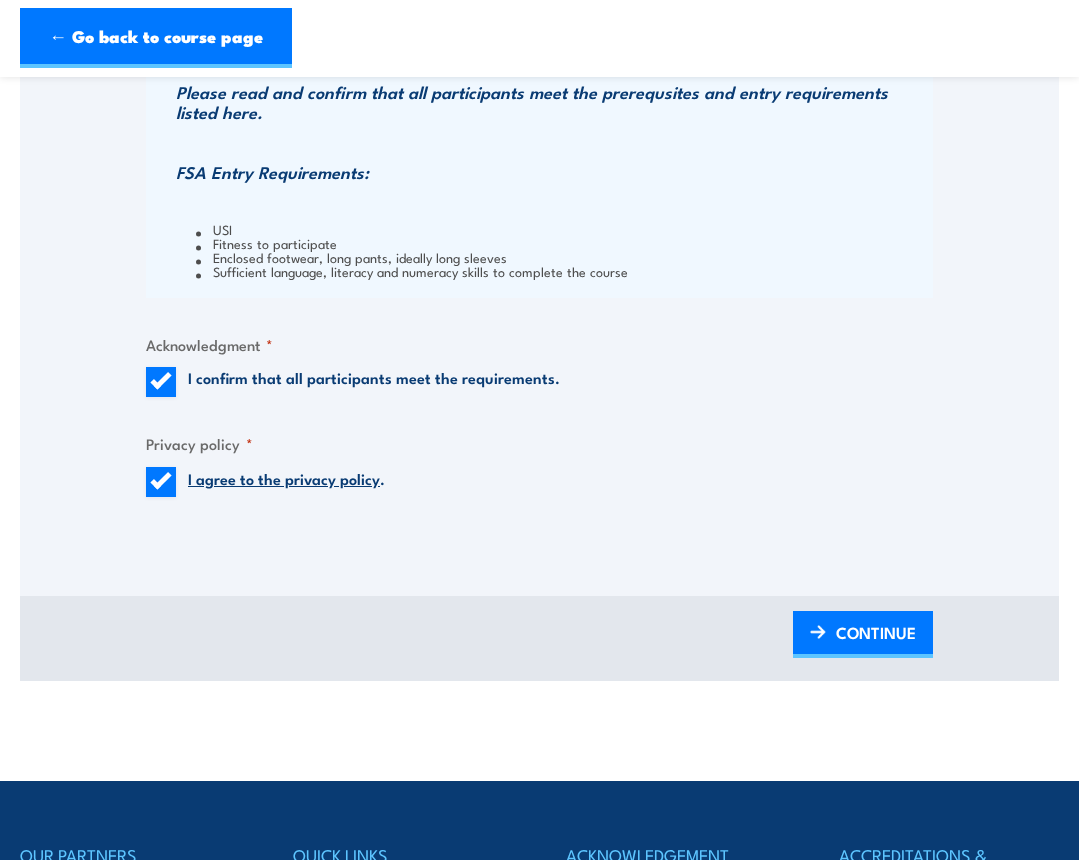 scroll, scrollTop: 1859, scrollLeft: 0, axis: vertical 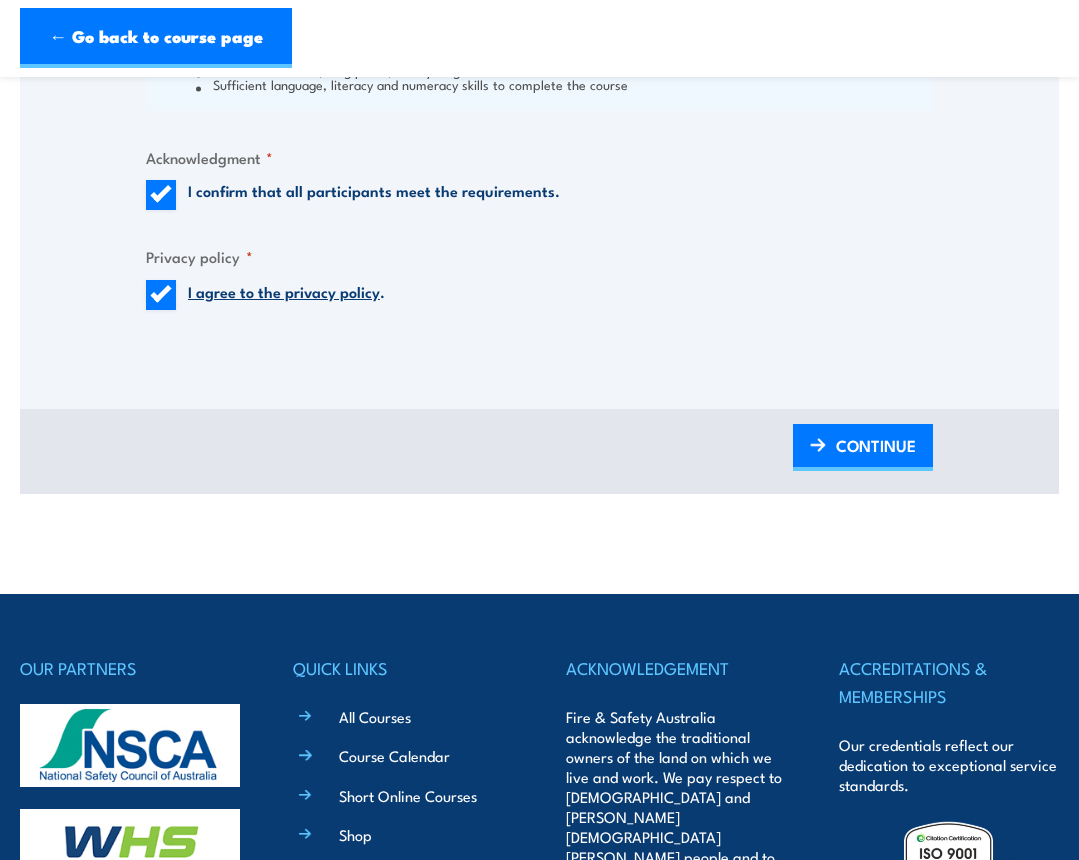 click on "CONTINUE" at bounding box center (876, 445) 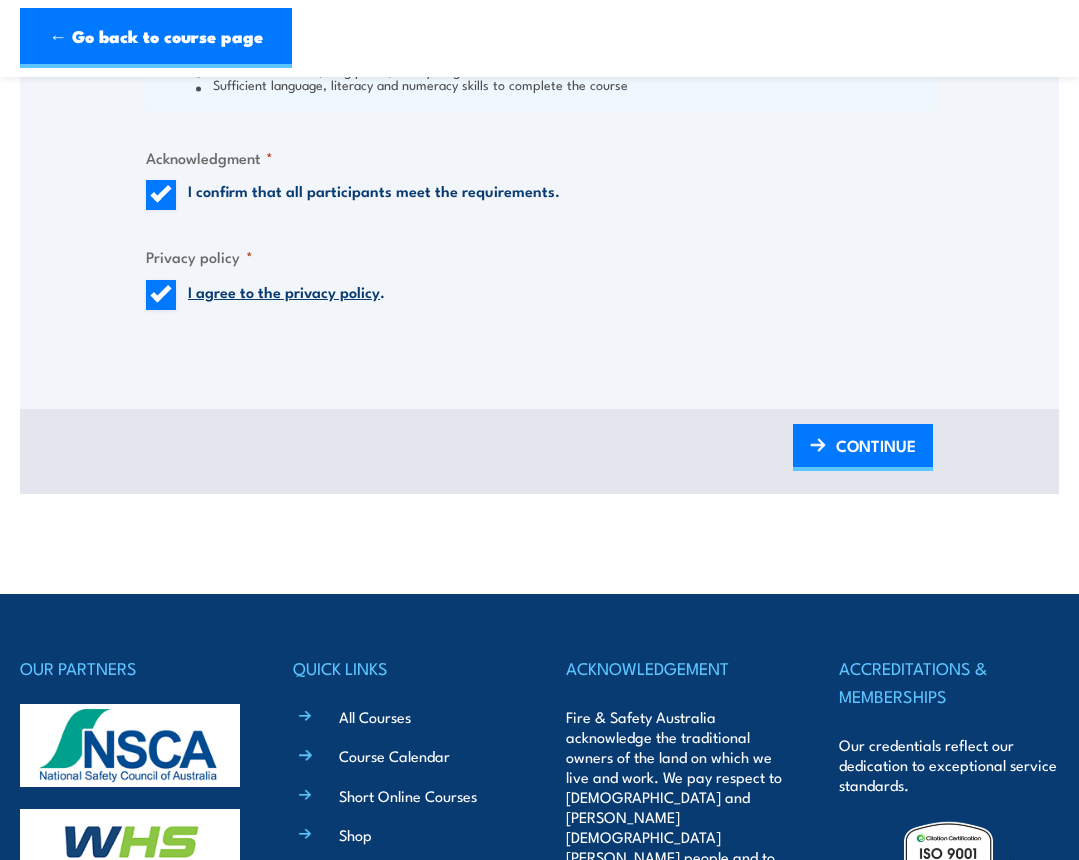 scroll, scrollTop: 2150, scrollLeft: 0, axis: vertical 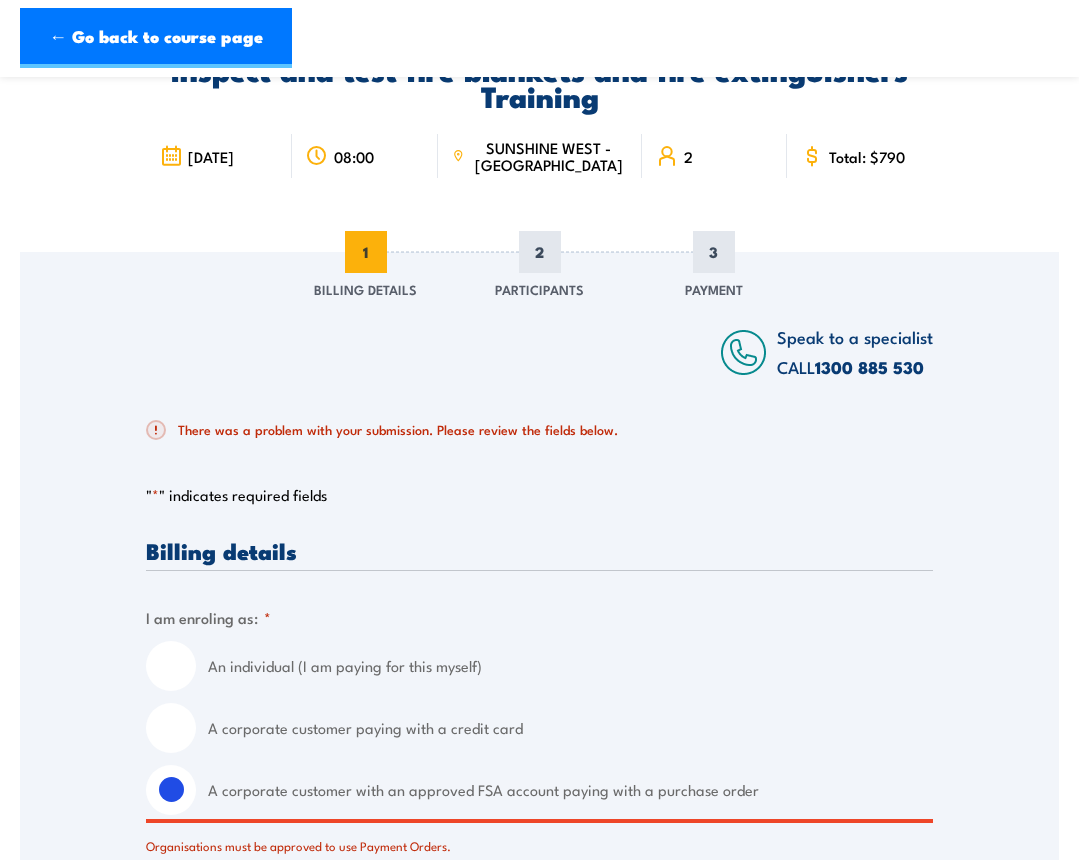 click on "There was a problem with your submission. Please review the fields below." at bounding box center [539, 430] 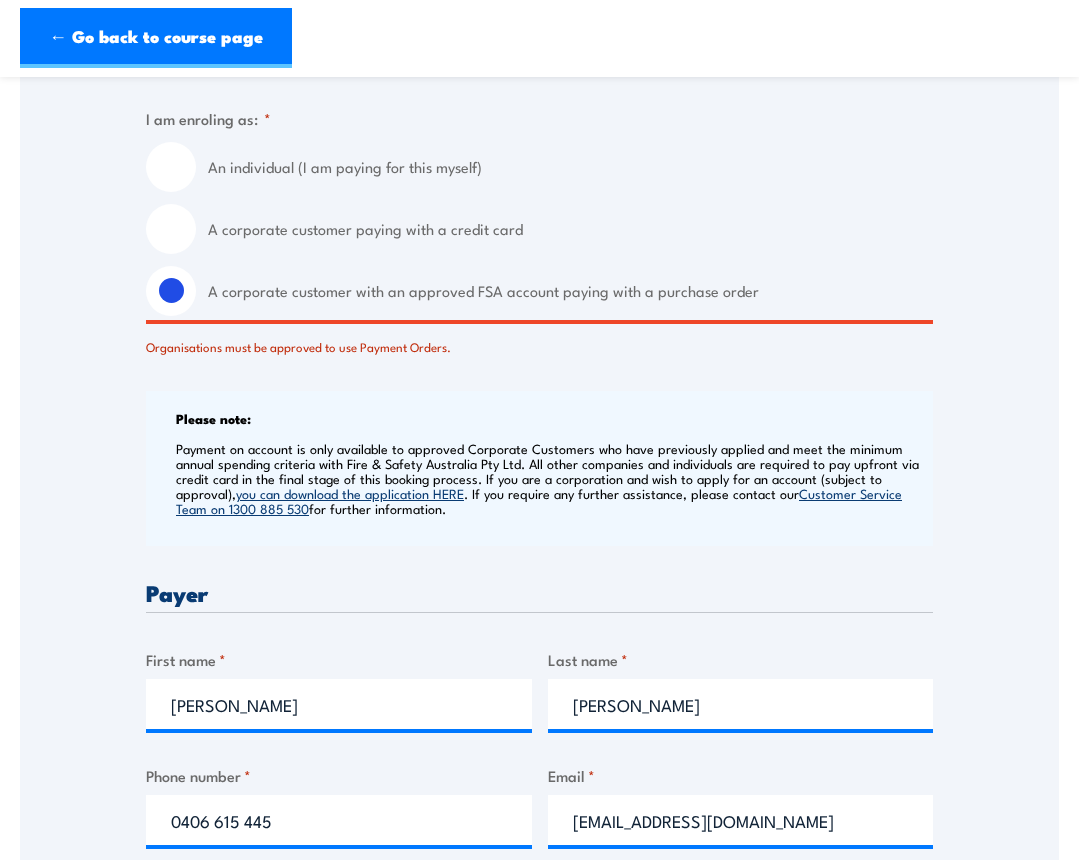 scroll, scrollTop: 619, scrollLeft: 0, axis: vertical 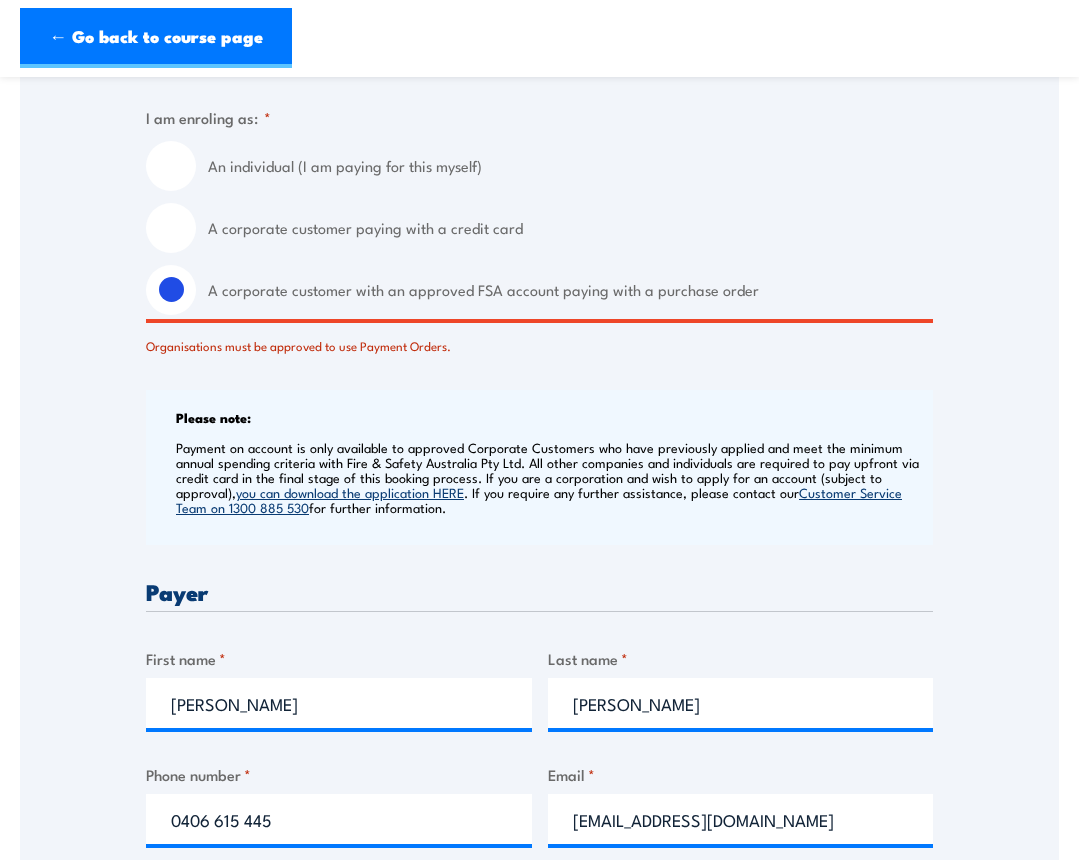 click on "you can download the application HERE" at bounding box center (350, 492) 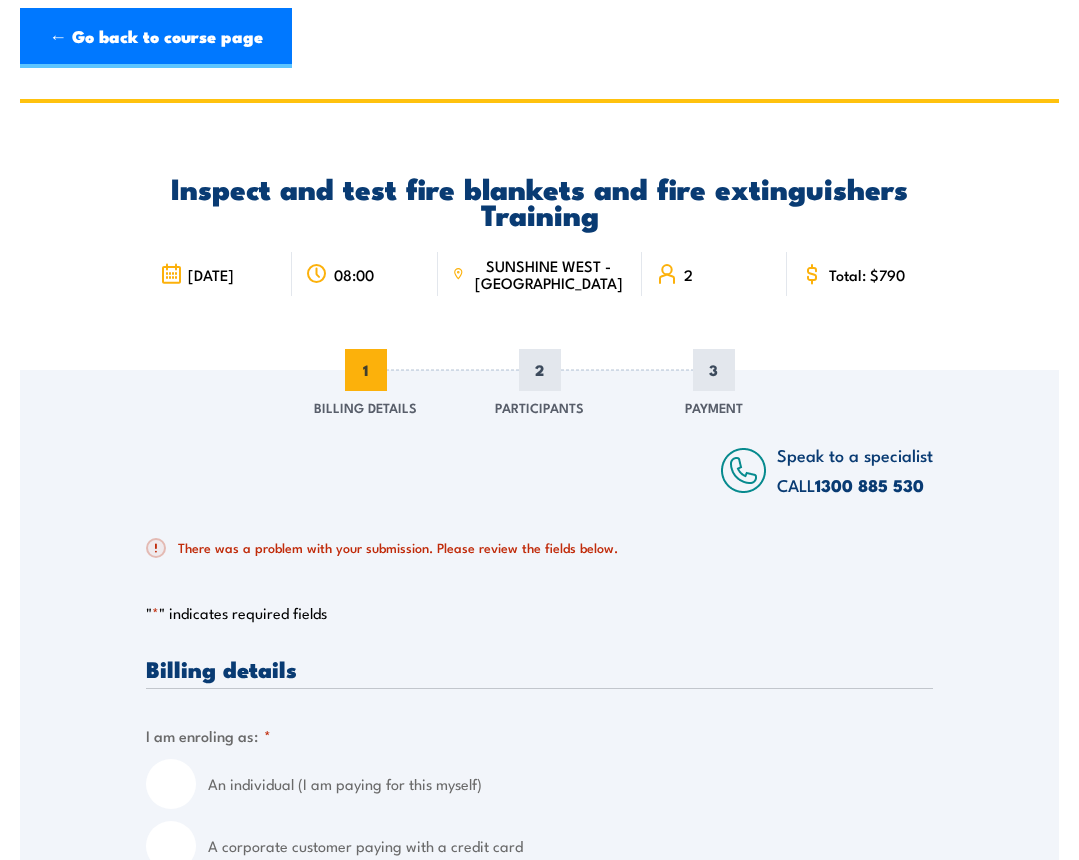 scroll, scrollTop: 0, scrollLeft: 0, axis: both 